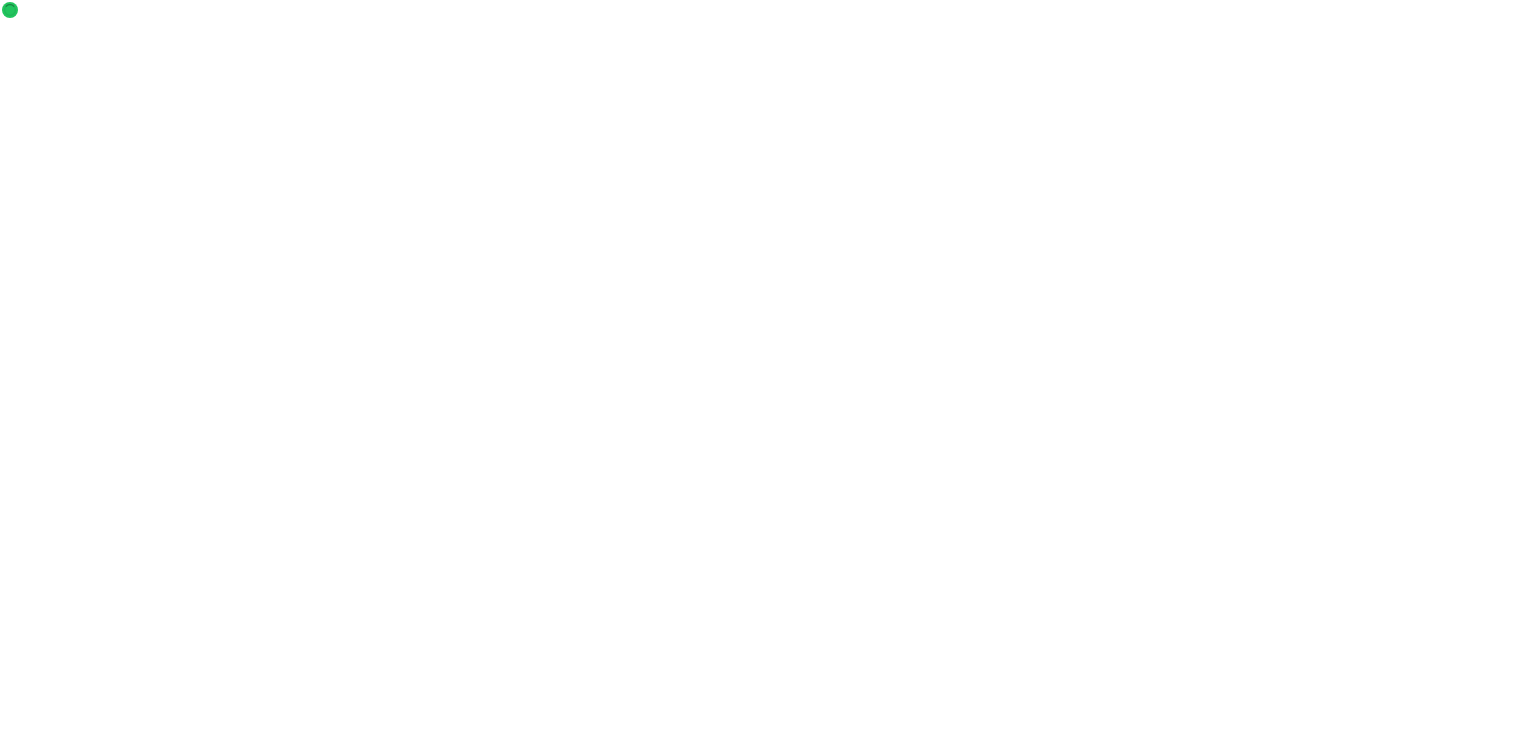 scroll, scrollTop: 0, scrollLeft: 0, axis: both 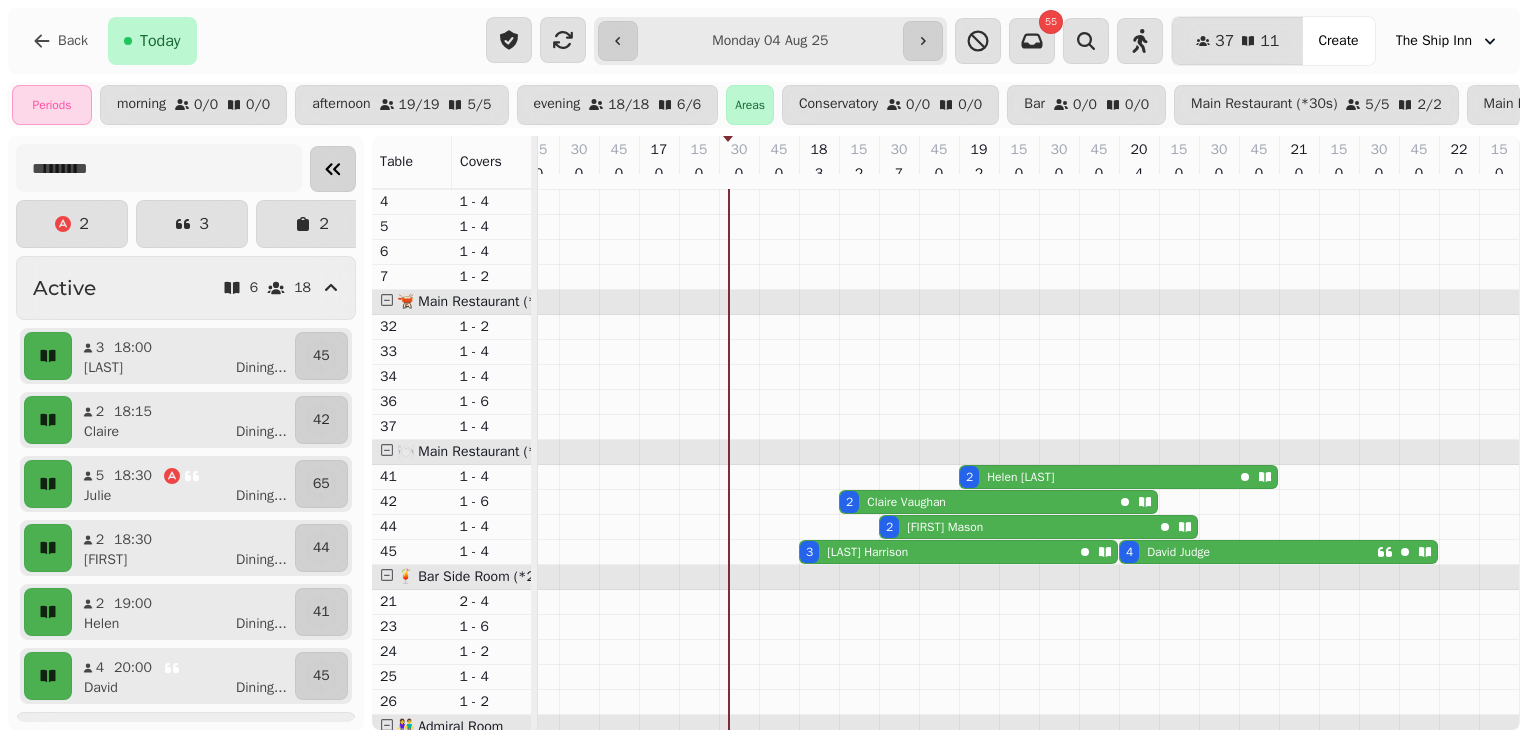 click at bounding box center [333, 169] 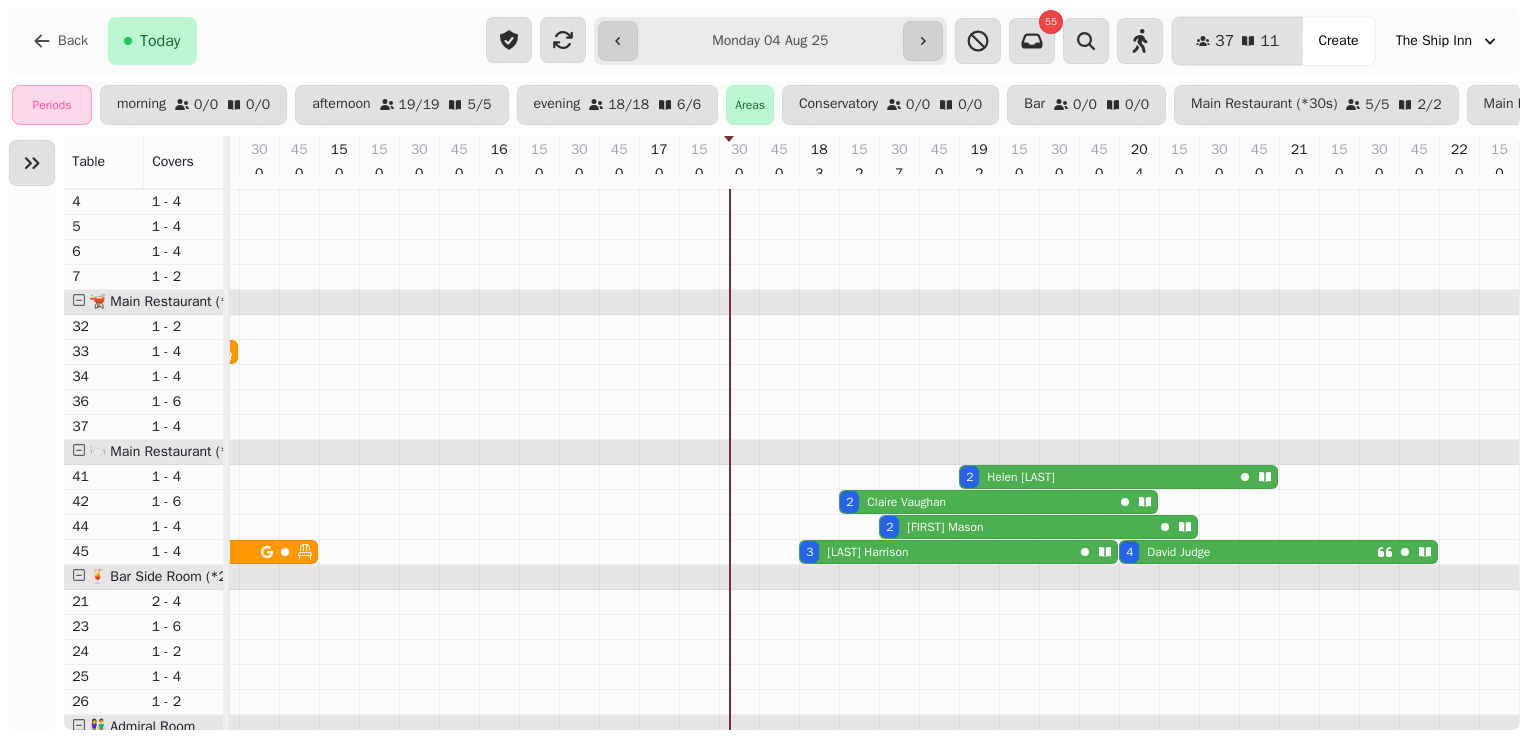 scroll, scrollTop: 0, scrollLeft: 406, axis: horizontal 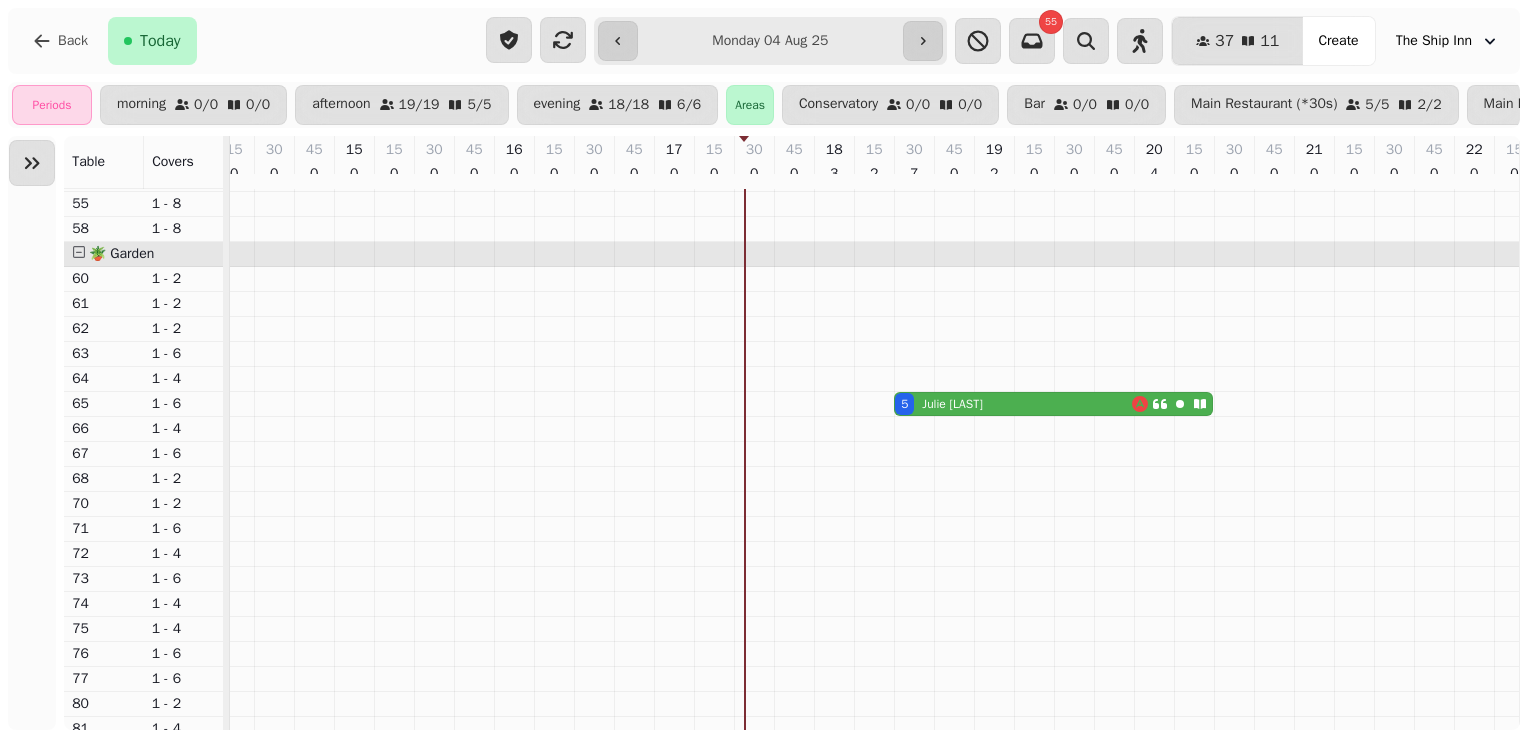 click on "[FIRST] [LAST]" at bounding box center (952, 404) 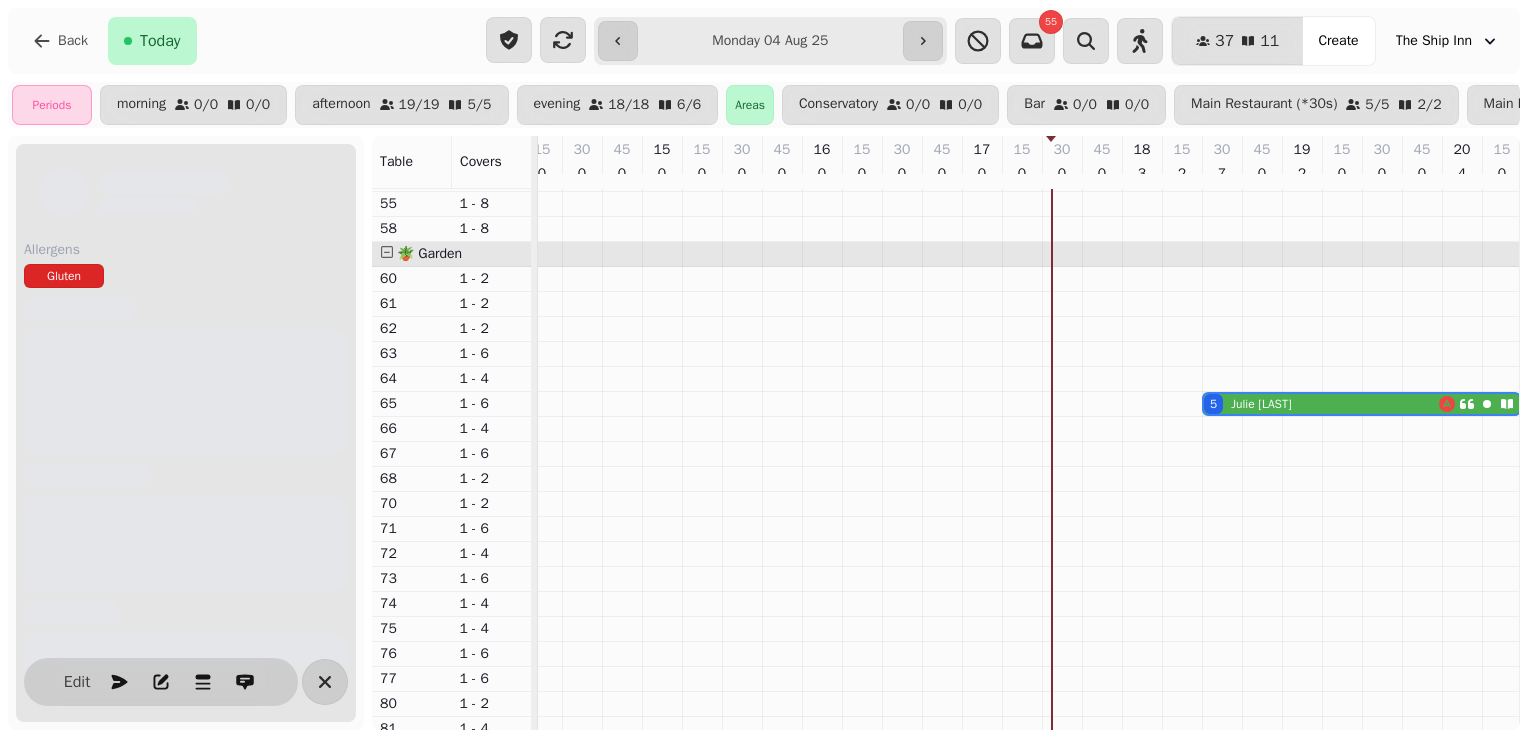scroll, scrollTop: 0, scrollLeft: 408, axis: horizontal 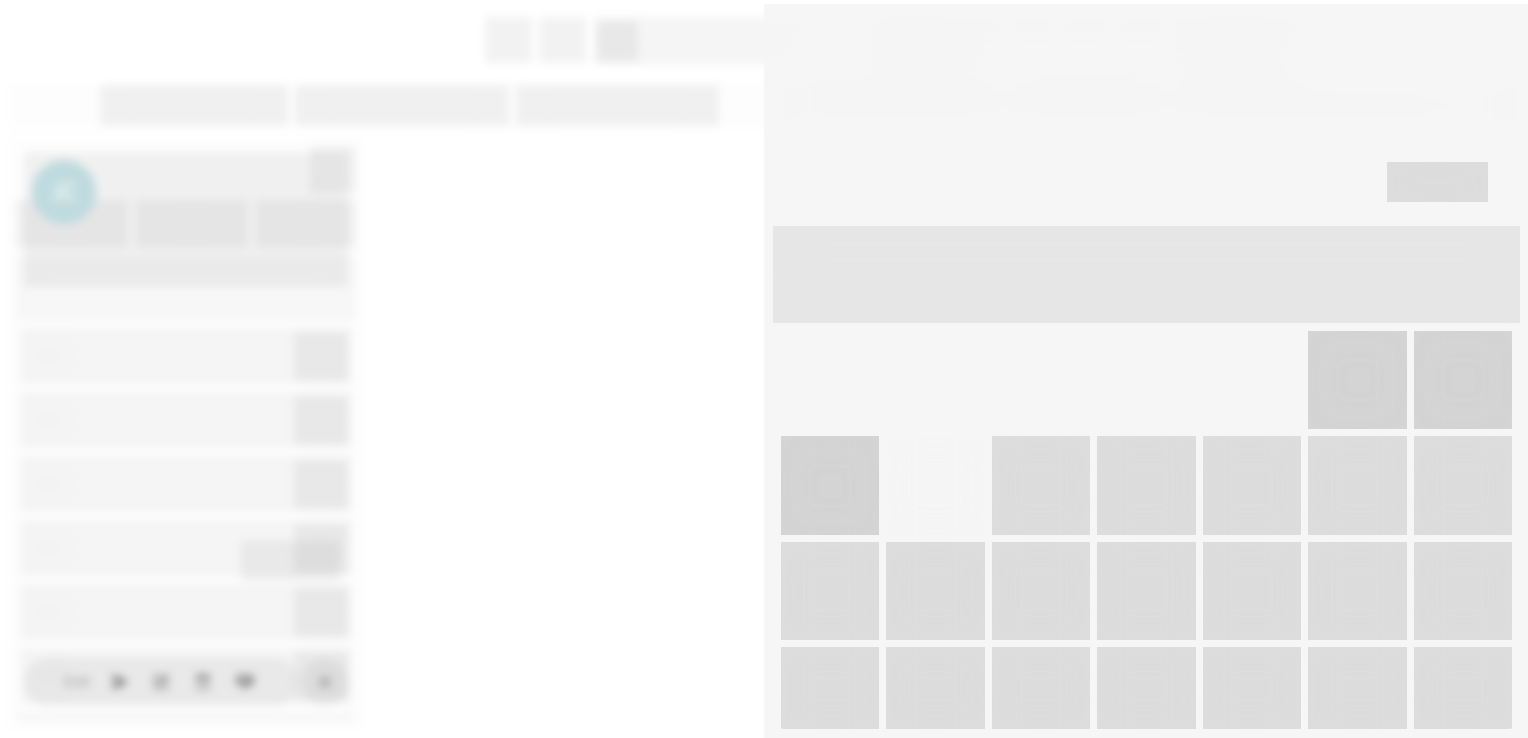 drag, startPoint x: 1242, startPoint y: 623, endPoint x: 1246, endPoint y: 576, distance: 47.169907 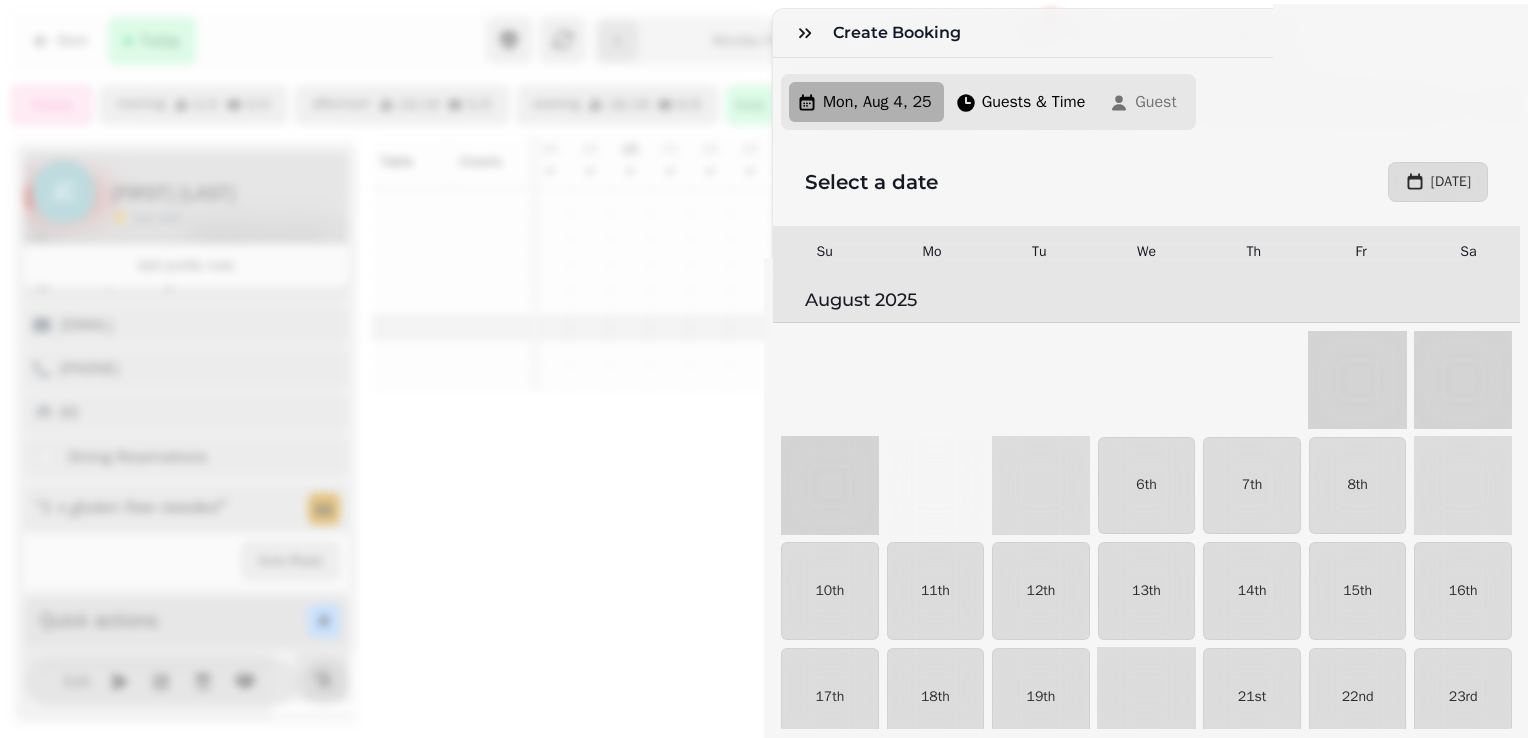click on "Create Booking Mon, Aug 4, 25 Guests & Time Guest Select a date August 4th, 2025 Su Mo Tu We Th Fr Sa August 2025 1st 2nd 3rd 4th 5th 6th 7th 8th 9th 10th 11th 12th 13th 14th 15th 16th 17th 18th 19th 20th 21st 22nd 23rd 24th 25th 26th 27th 28th 29th 30th 31st September 2025 1st 2nd 3rd 4th 5th 6th 7th 8th 9th 10th 11th 12th 13th 14th 15th 16th 17th 18th 19th 20th 21st 22nd 23rd 24th 25th 26th 27th 28th 29th 30th October 2025 1st 2nd 3rd 4th 5th 6th 7th 8th 9th 10th 11th 12th 13th 14th 15th 16th 17th 18th 19th 20th 21st 22nd 23rd 24th 25th 26th 27th 28th 29th 30th 31st November 2025 1st 2nd 3rd 4th 5th 6th 7th 8th 9th 10th 11th 12th 13th 14th 15th 16th 17th 18th 19th 20th 21st 22nd 23rd 24th 25th 26th 27th 28th 29th 30th December 2025 1st 2nd 3rd 4th 5th 6th 7th 8th 9th 10th 11th 12th 13th 14th 15th 16th 17th 18th 19th 20th 21st 22nd 23rd 24th 25th 26th 27th 28th 29th 30th 31st January 2026 1st 2nd 3rd 4th 5th 6th 7th 8th 9th 10th 11th 12th 13th 14th 15th 16th 17th 18th 19th 20th 21st 22nd 23rd 24th 25th 26th" at bounding box center [764, 385] 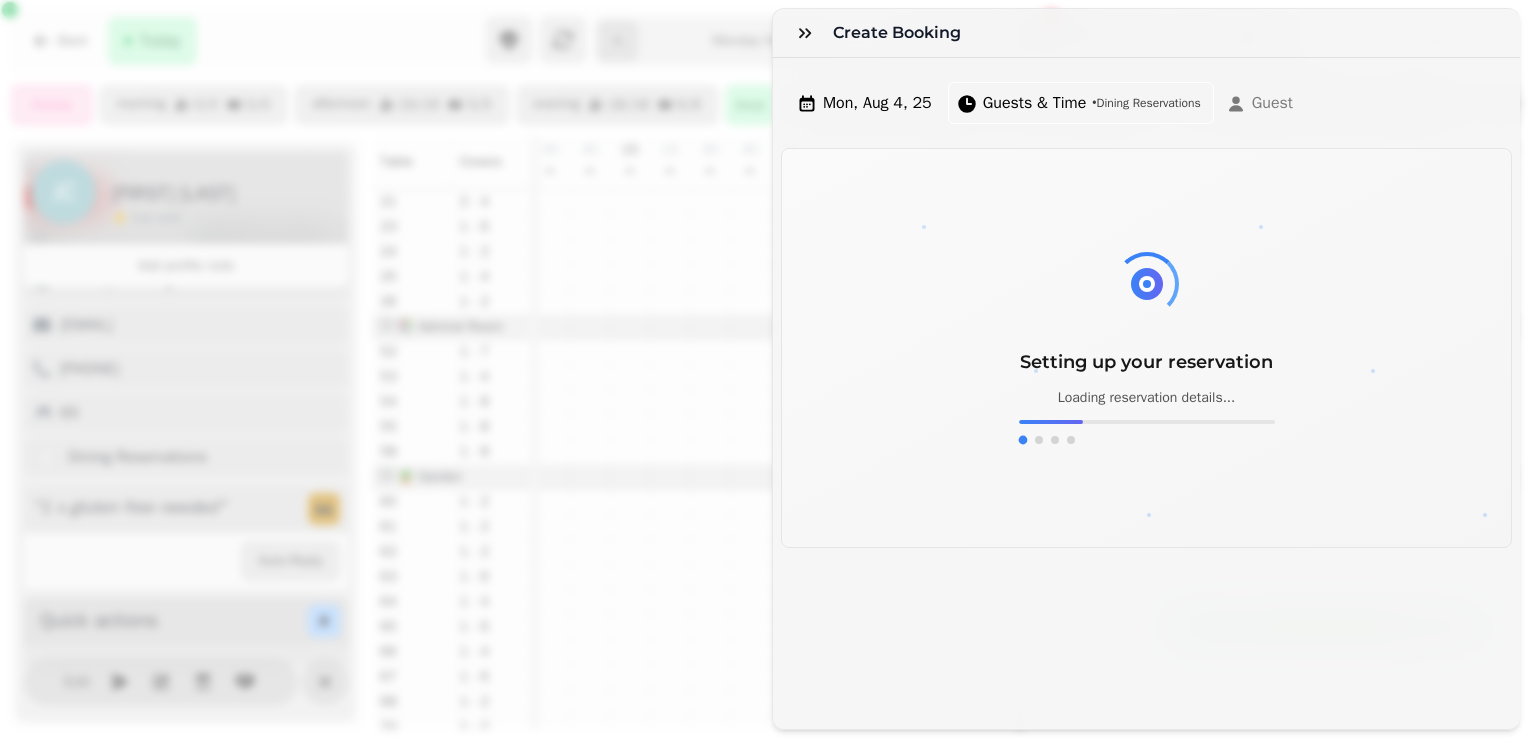 click on "Create Booking Mon, Aug 4, 25 Guests & Time •  Dining Reservations Guest Setting up your reservation Loading reservation details..." at bounding box center (764, 385) 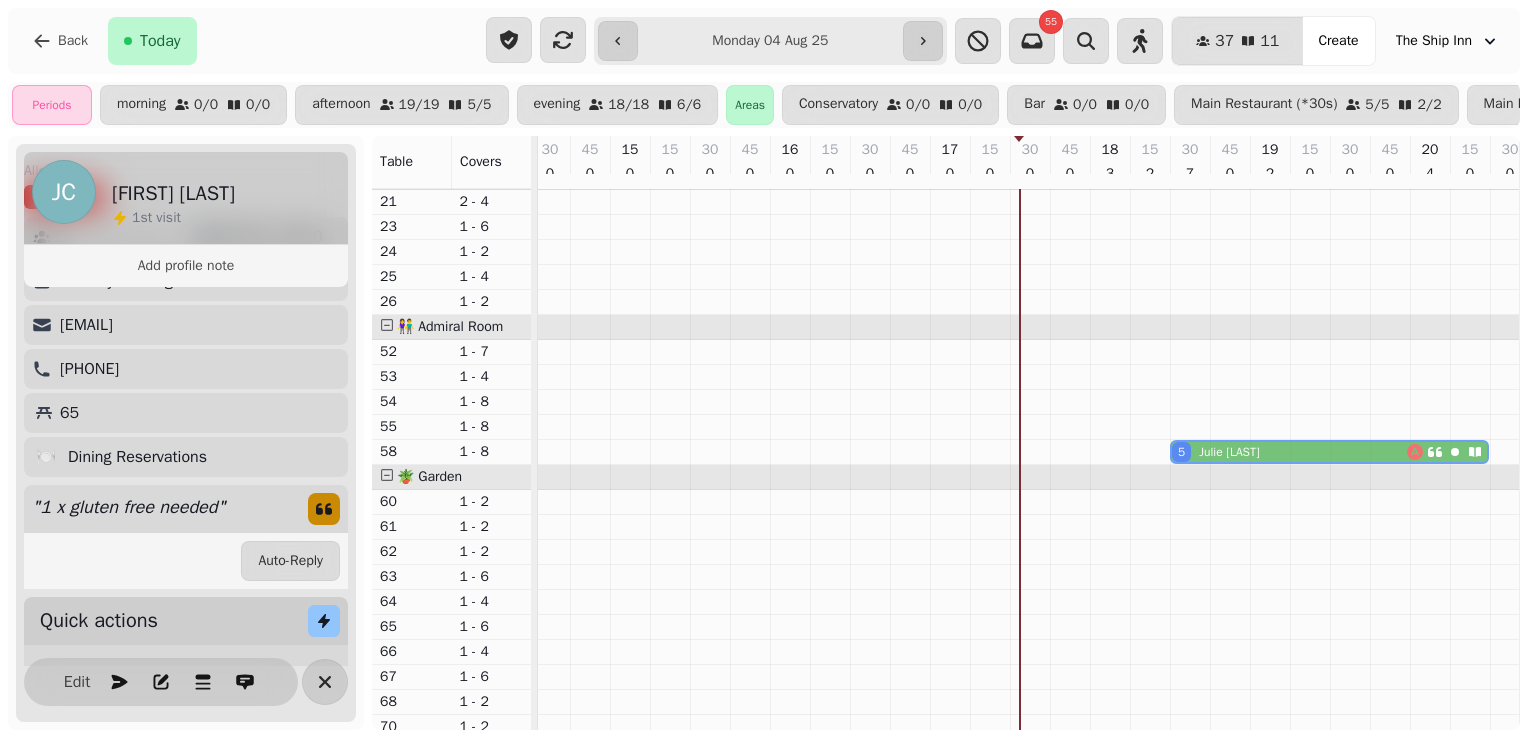 drag, startPoint x: 1223, startPoint y: 626, endPoint x: 1209, endPoint y: 457, distance: 169.57889 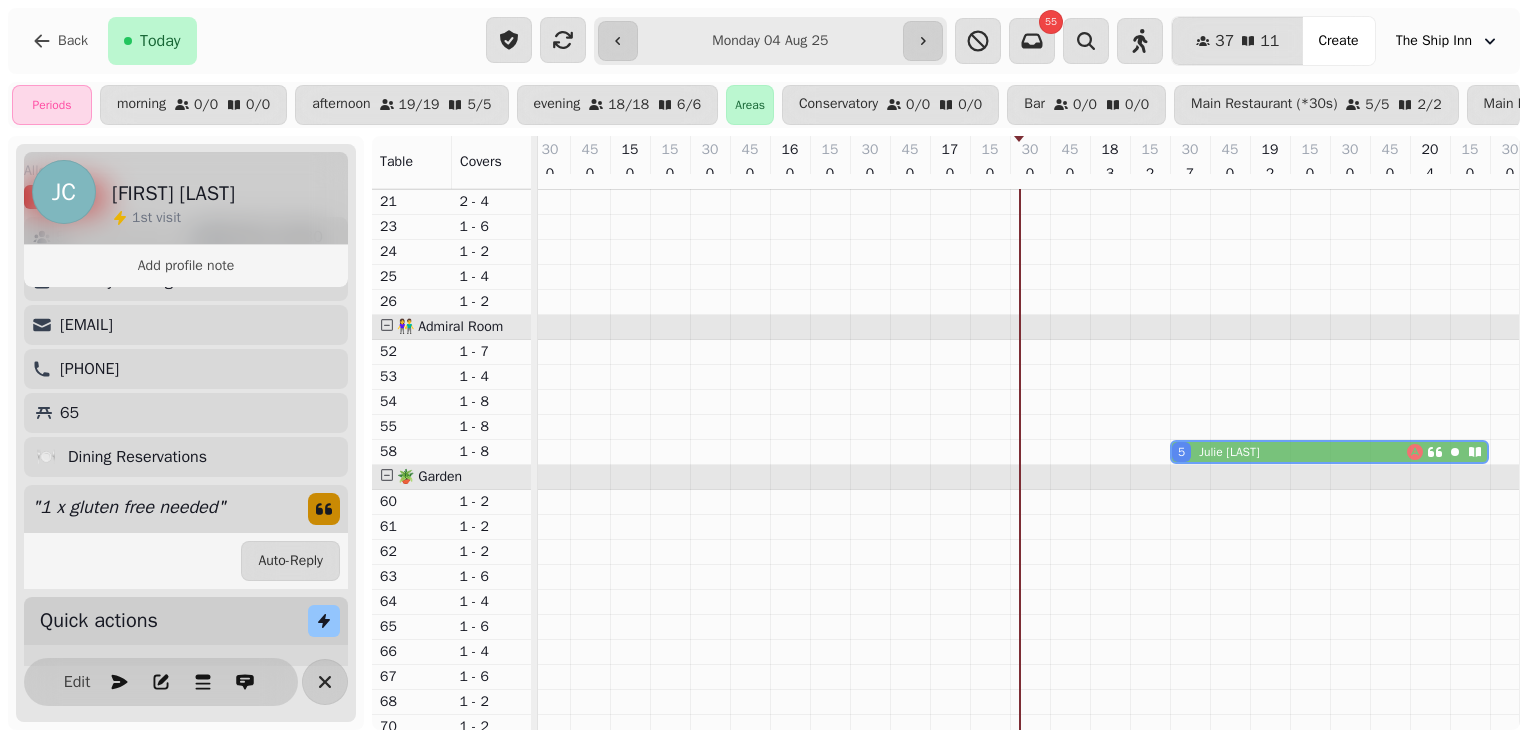 click on "3 amber   2 Walkin   2 Christina   2 Helen   Solomons 2 Claire   Vaughan 2 Cara   Mason 4 Len   Ashley 3 Gill   Harrison 4 David   Judge 5 Julie   Crake 5 Julie   Crake 8 John   Blake" at bounding box center (970, 527) 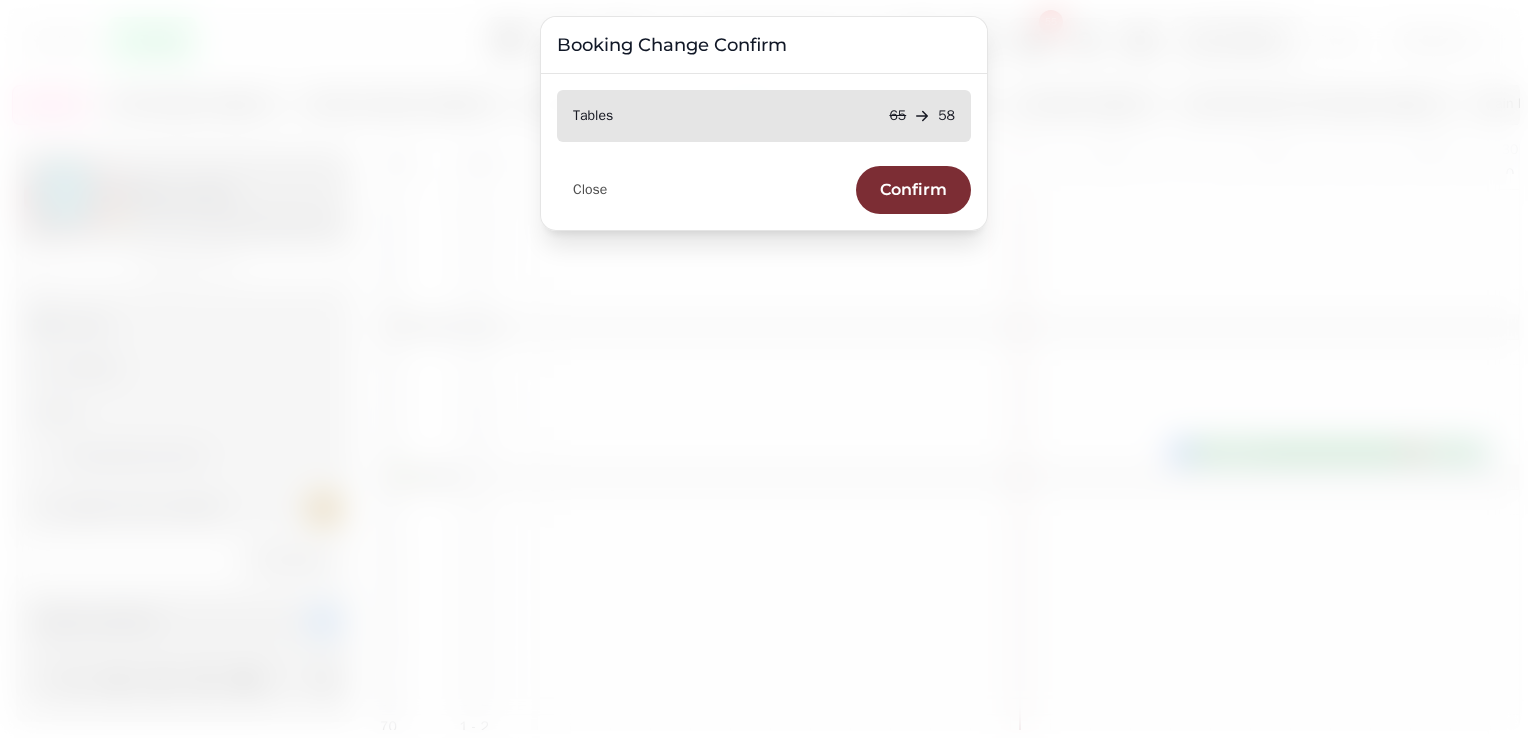 click on "Confirm" at bounding box center (913, 190) 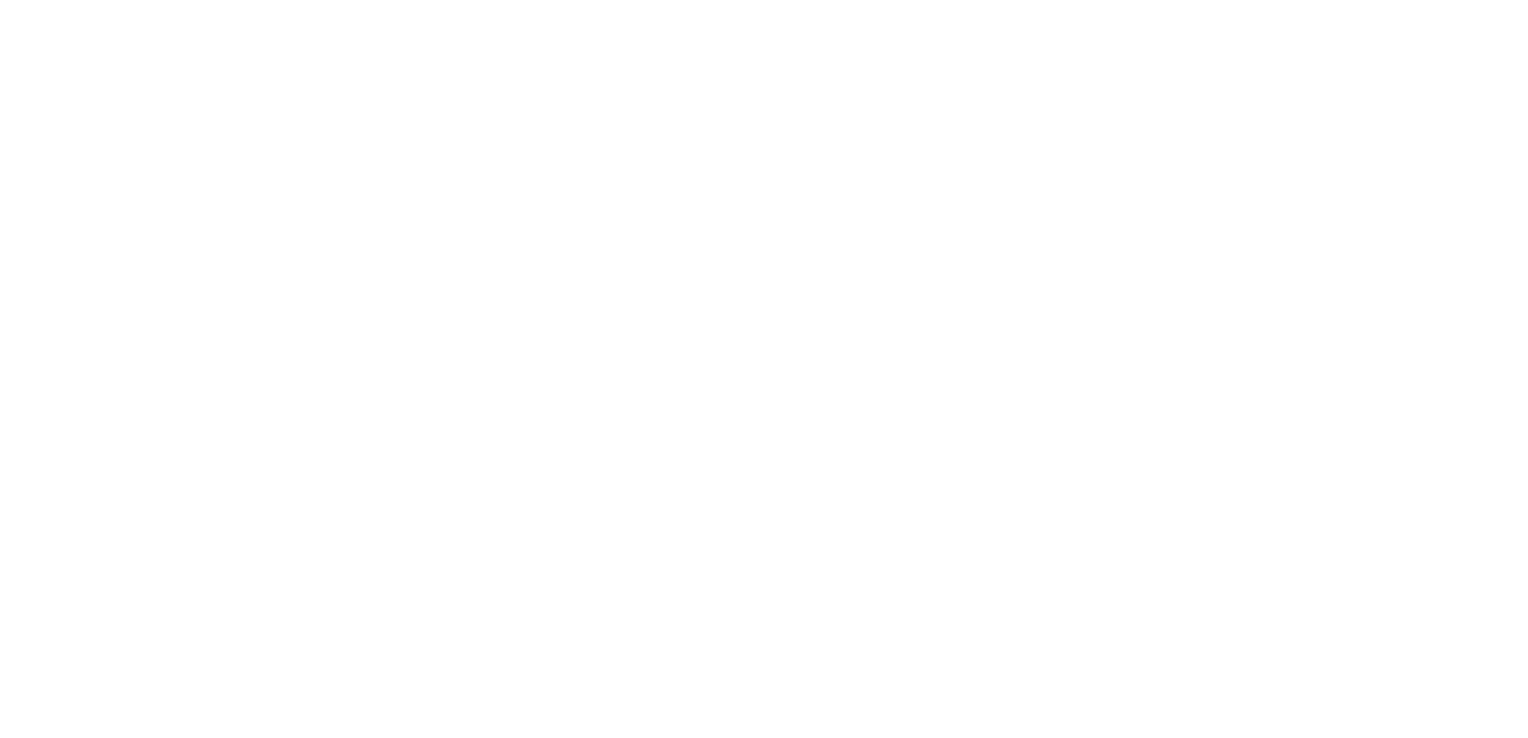 scroll, scrollTop: 0, scrollLeft: 0, axis: both 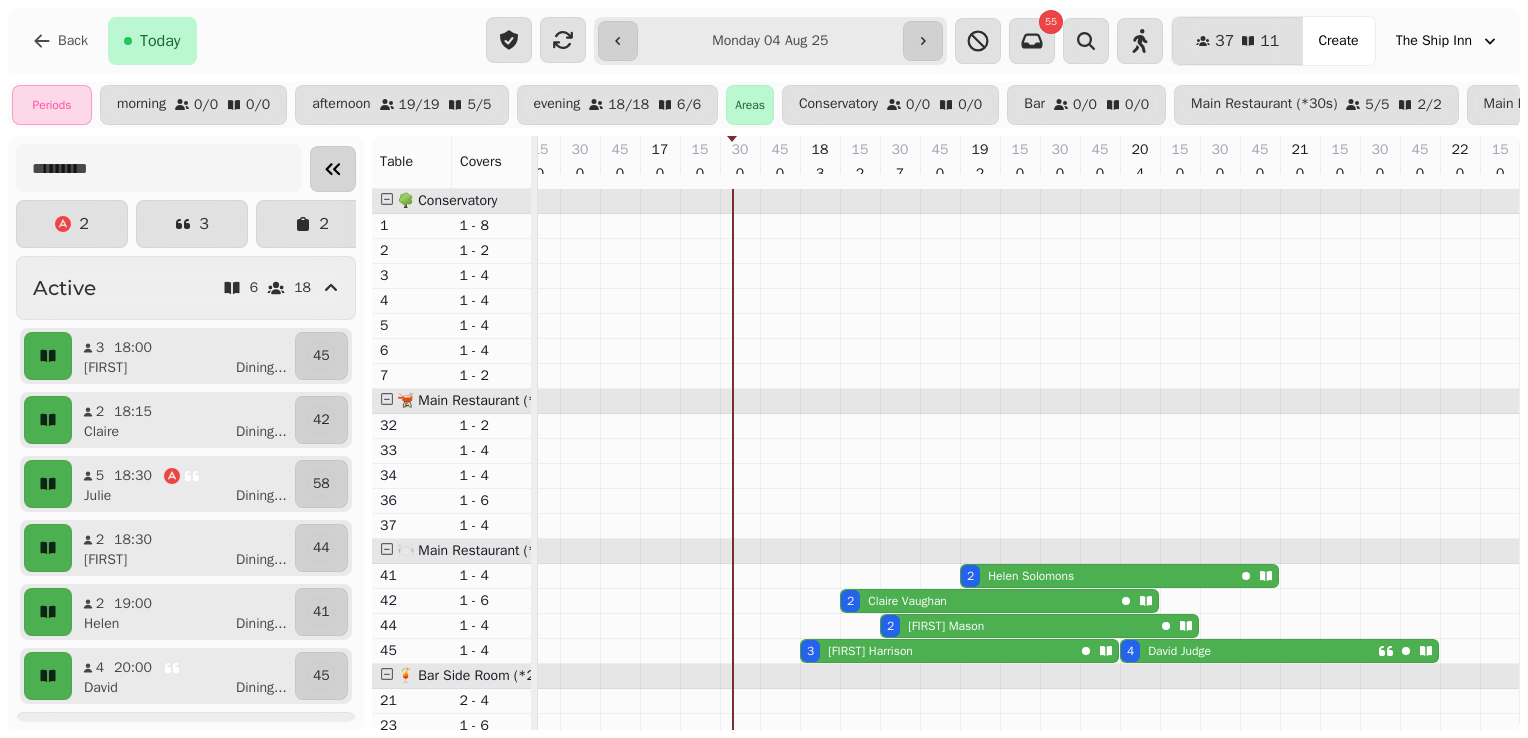 click 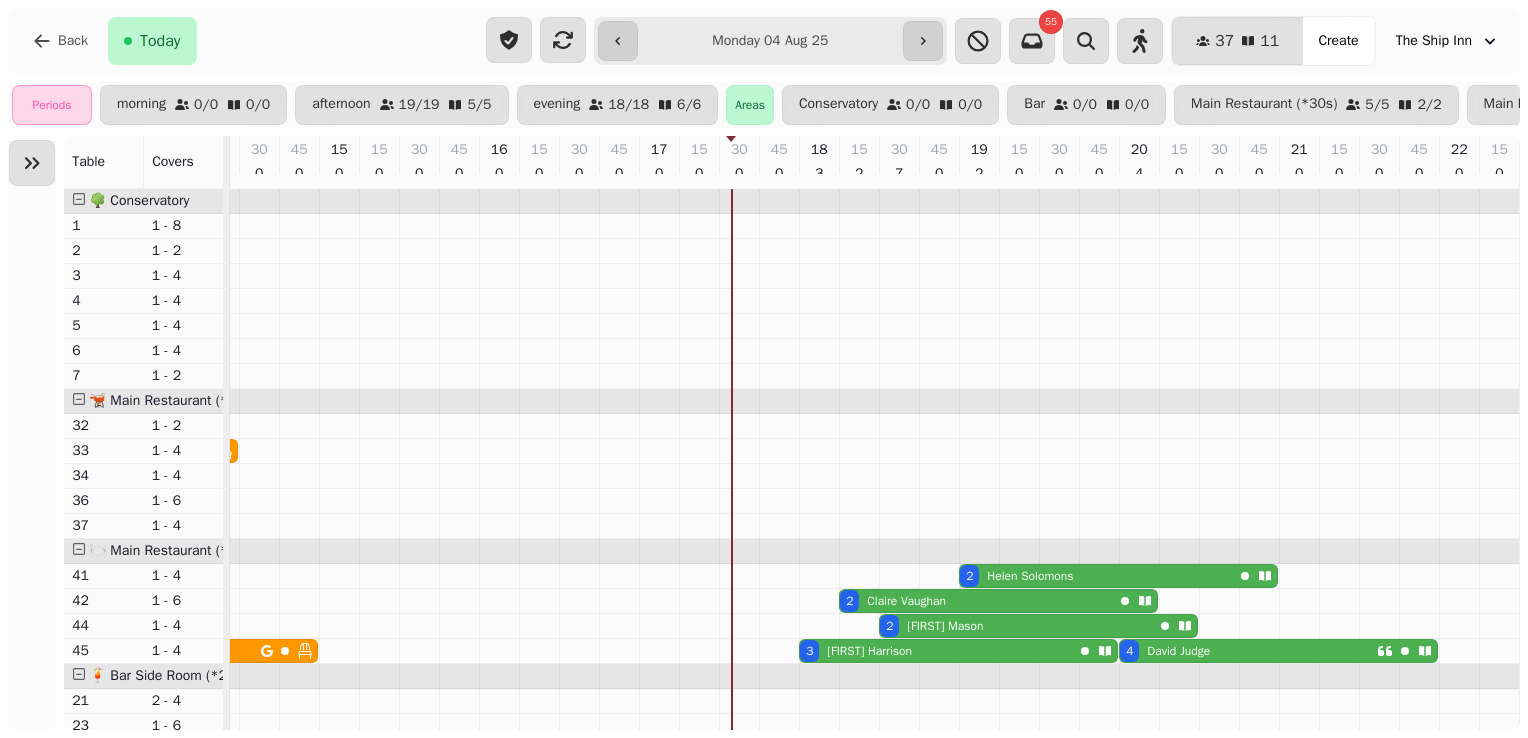 scroll, scrollTop: 0, scrollLeft: 421, axis: horizontal 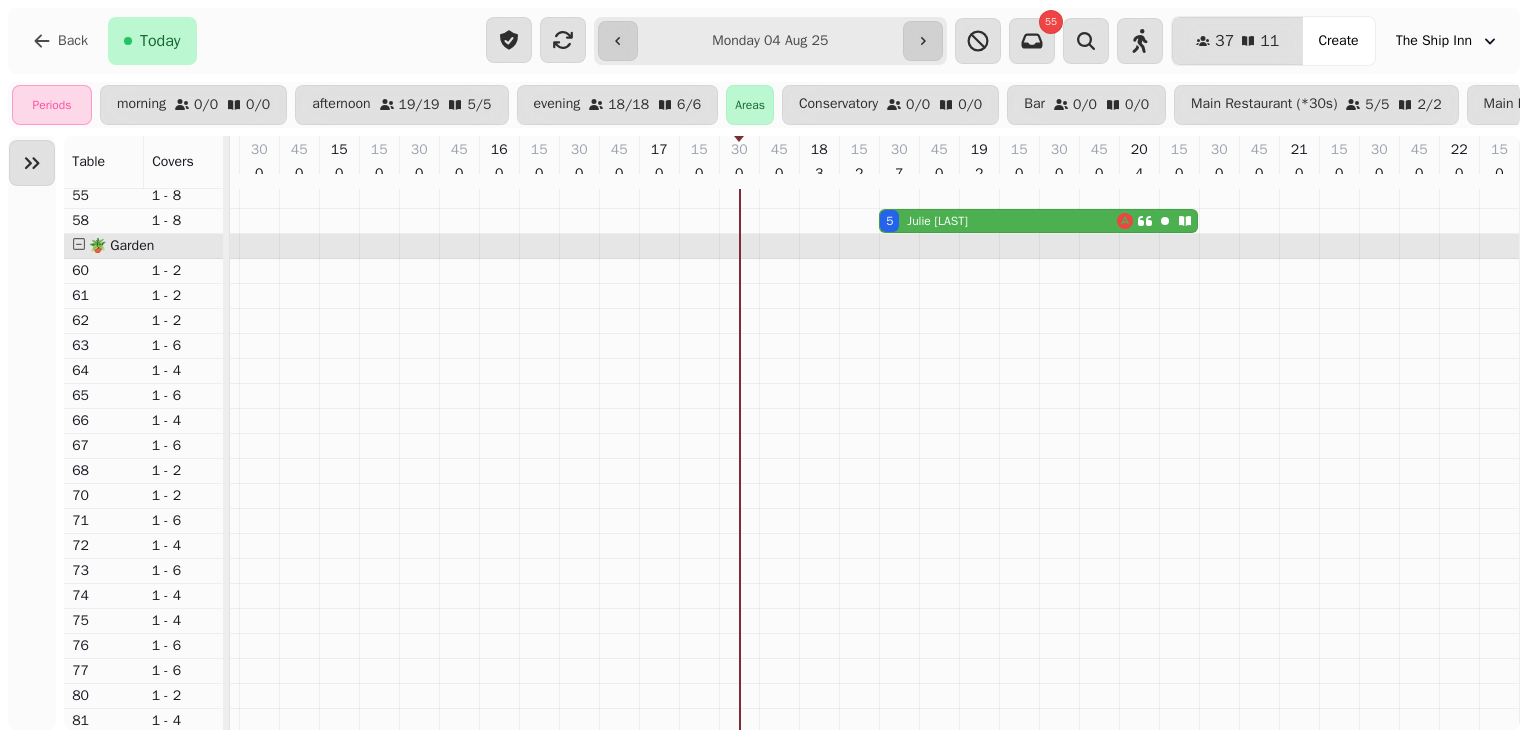 click at bounding box center [79, 244] 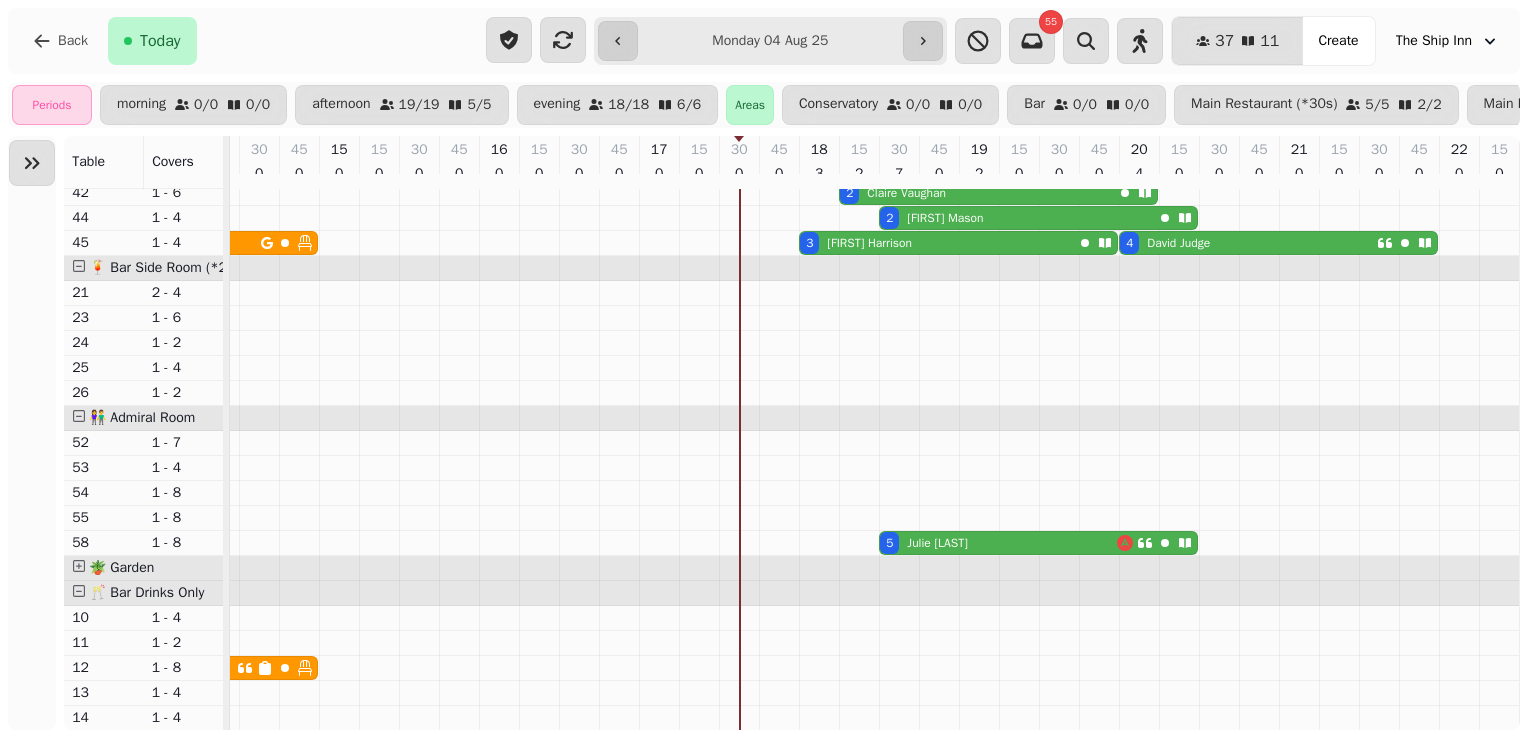 scroll, scrollTop: 426, scrollLeft: 0, axis: vertical 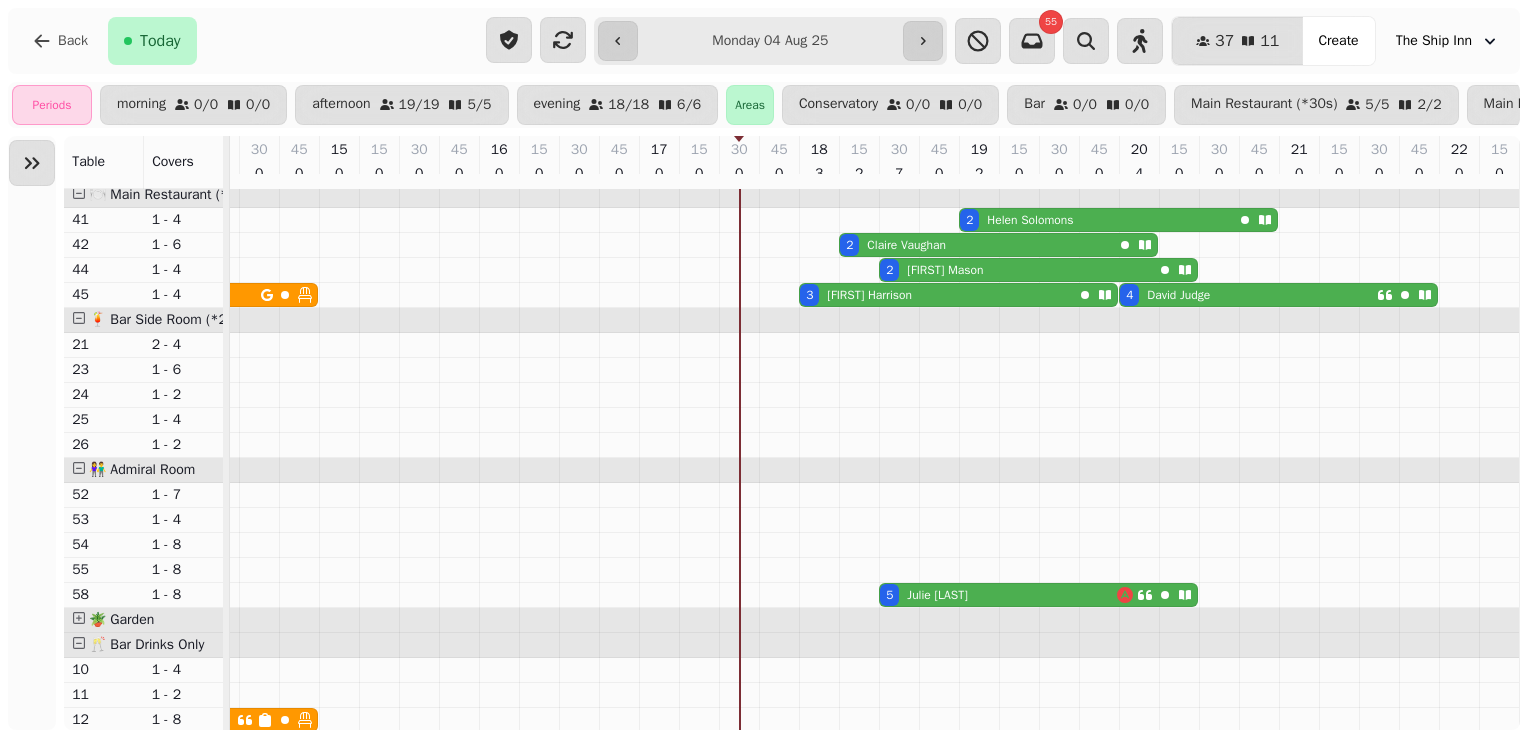 click on "[FIRST] [LAST]" at bounding box center (1178, 295) 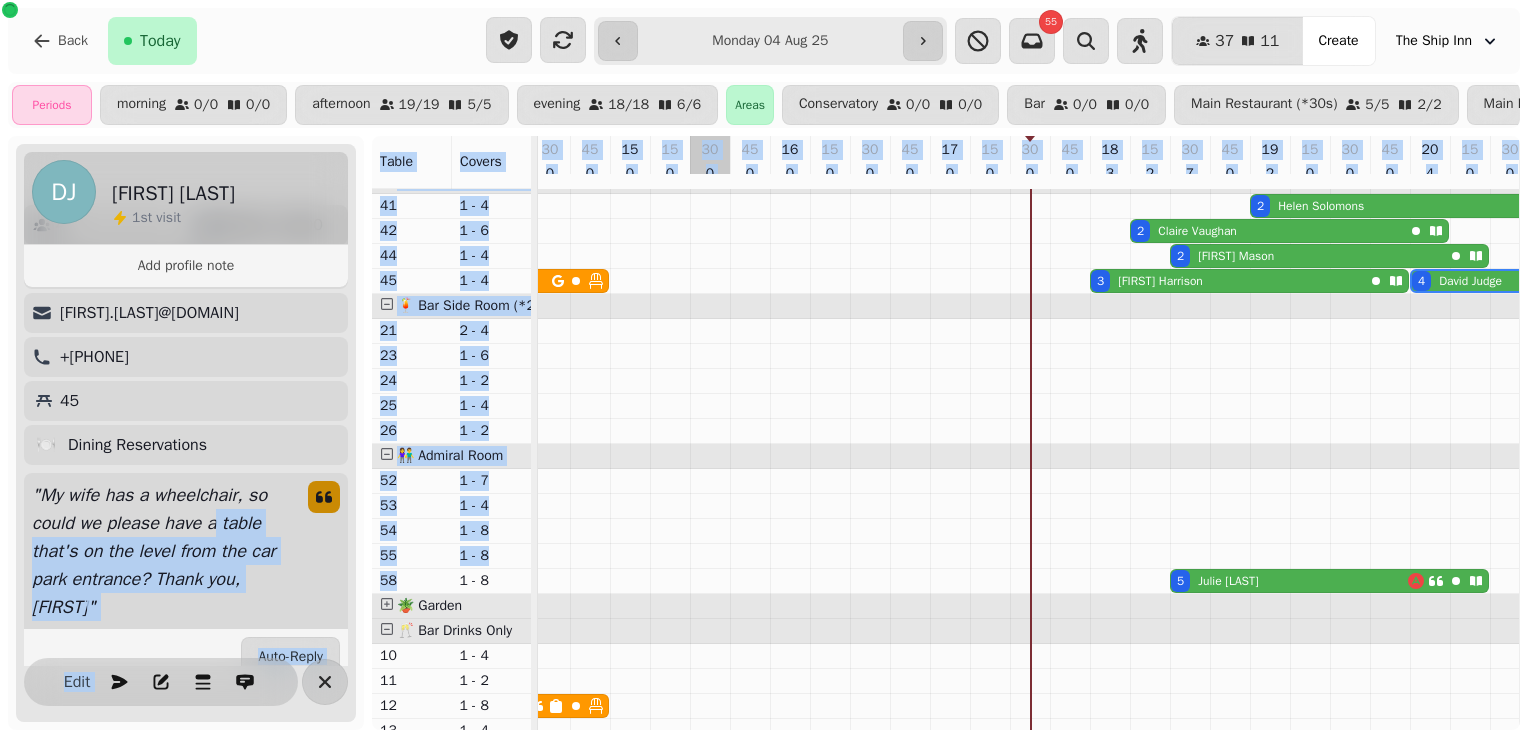 drag, startPoint x: 259, startPoint y: 538, endPoint x: 391, endPoint y: 582, distance: 139.14021 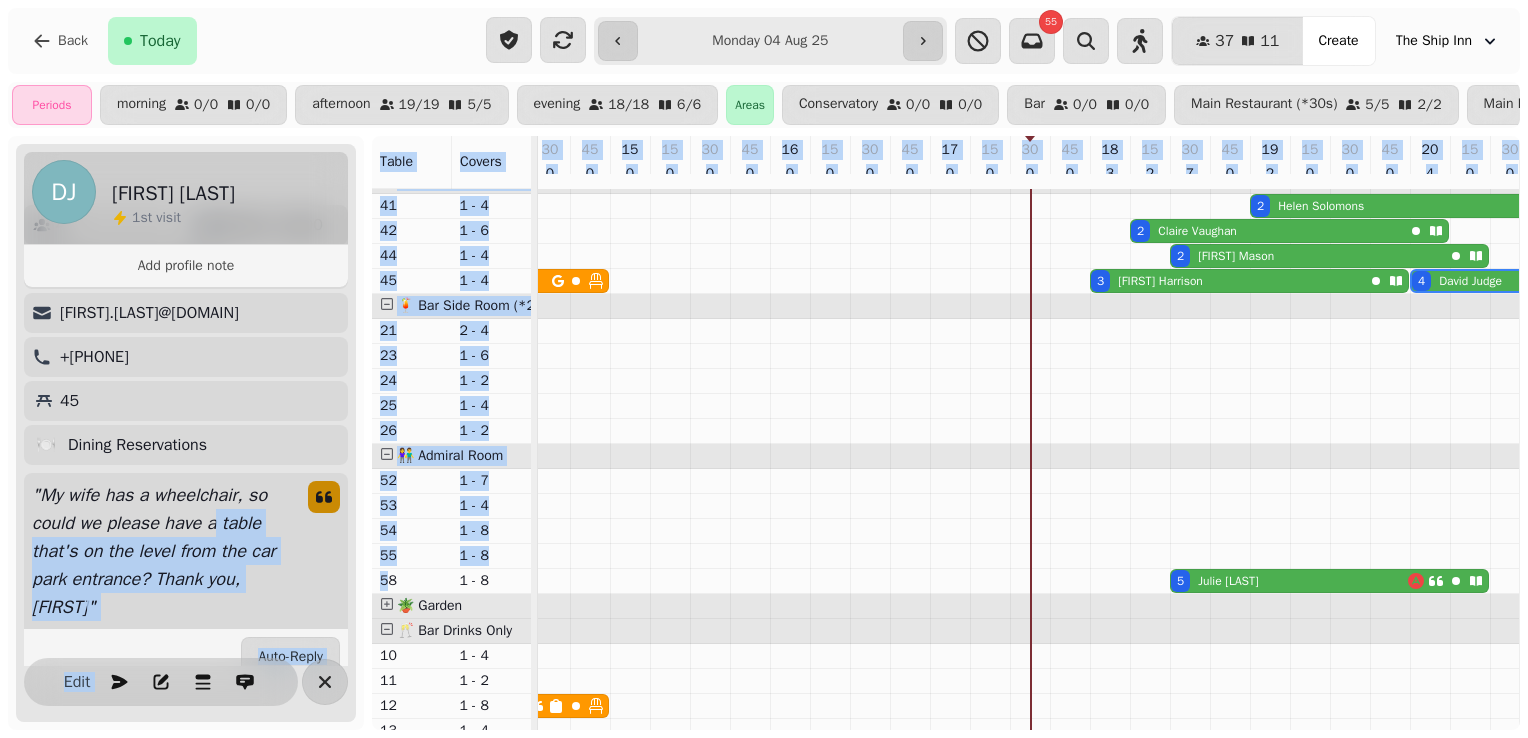 click on "" My wife has a wheelchair, so could we please have a table that's on the level from the car park entrance?
Thank you,
[FIRST] "" at bounding box center [186, 551] 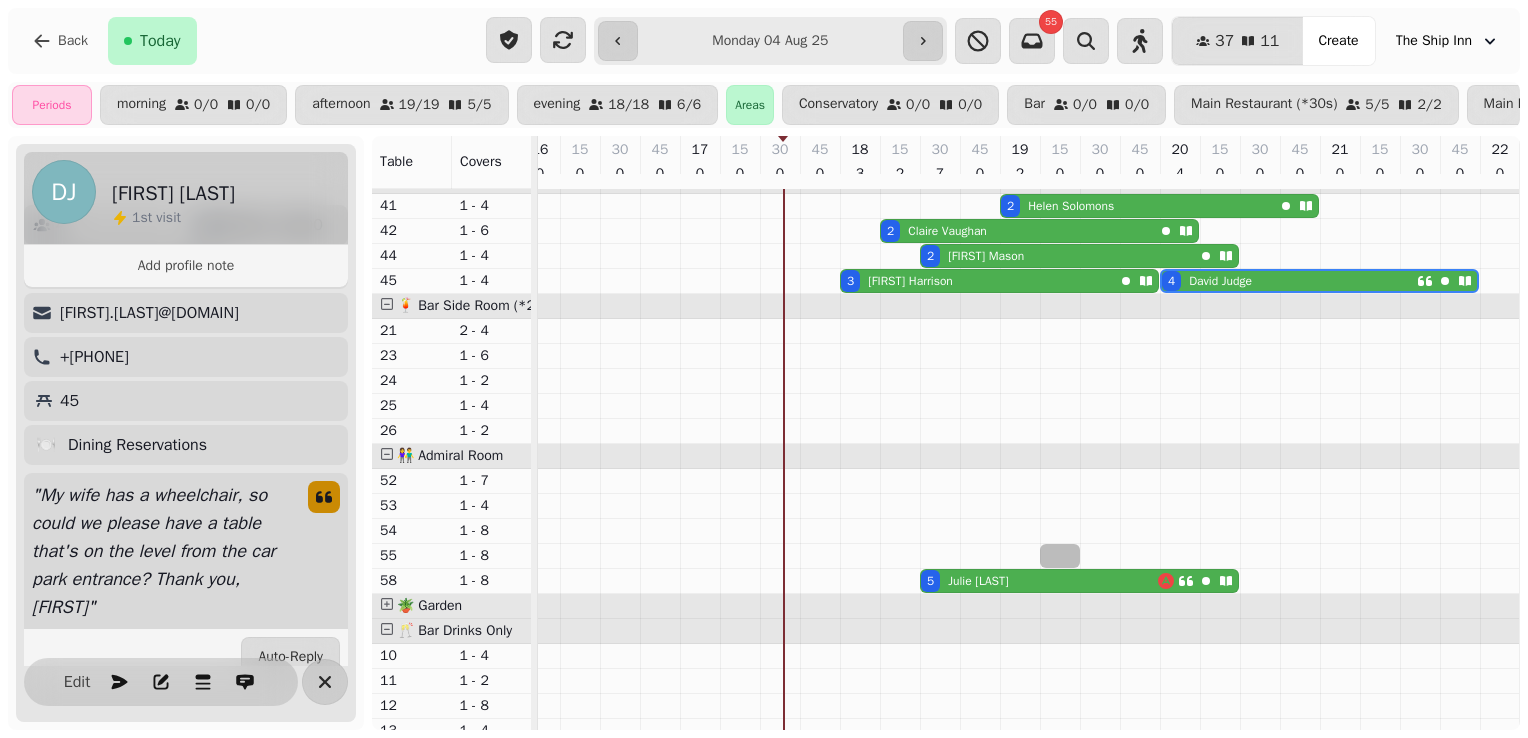 drag, startPoint x: 1040, startPoint y: 569, endPoint x: 1041, endPoint y: 584, distance: 15.033297 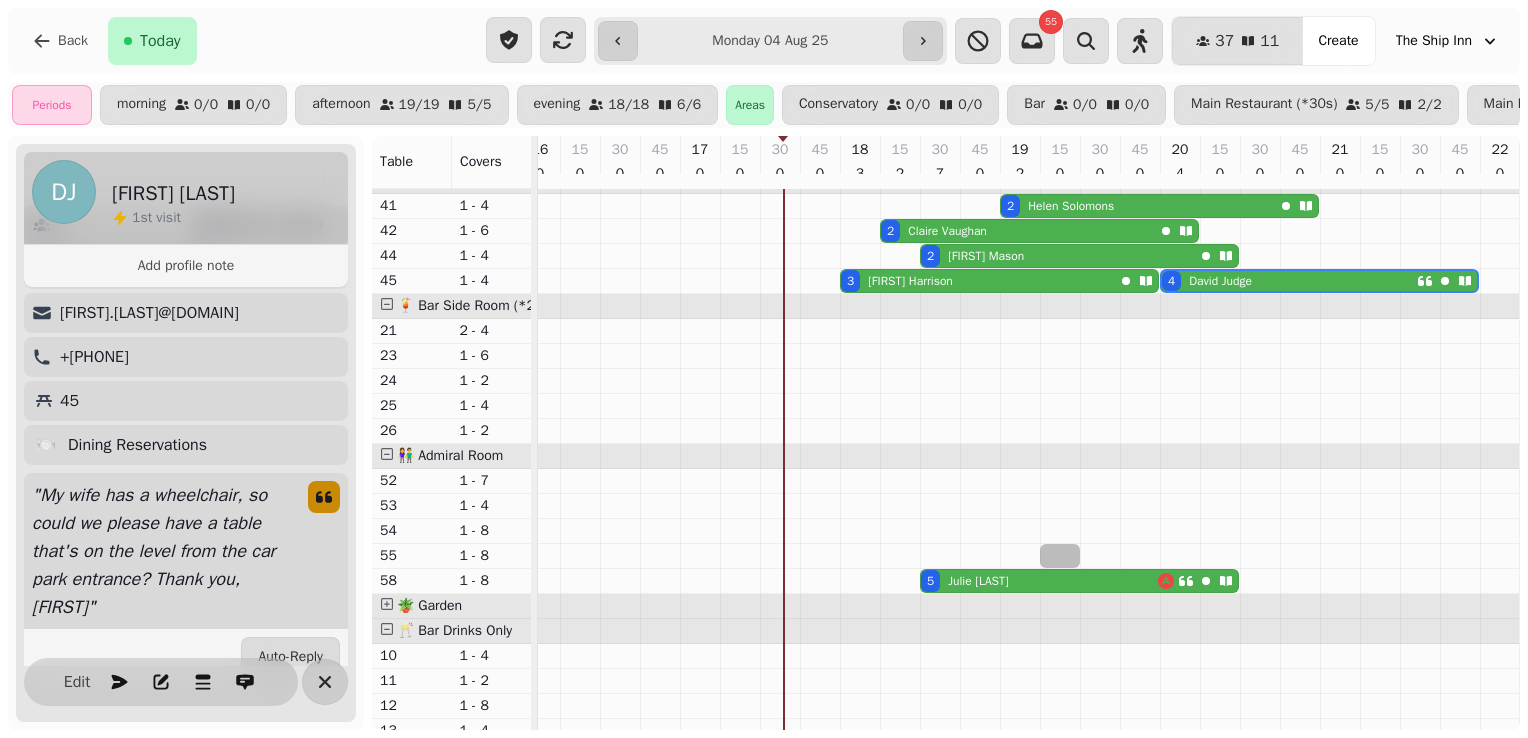 click on "3 [FIRST] 2 [FIRST] 2 [FIRST] [FIRST] 2 [FIRST] [LAST] 4 [FIRST] [LAST] 3 [FIRST] [LAST] 4 [FIRST] [LAST] 5 [FIRST] [LAST] 8 [FIRST] [LAST]" at bounding box center [720, 293] 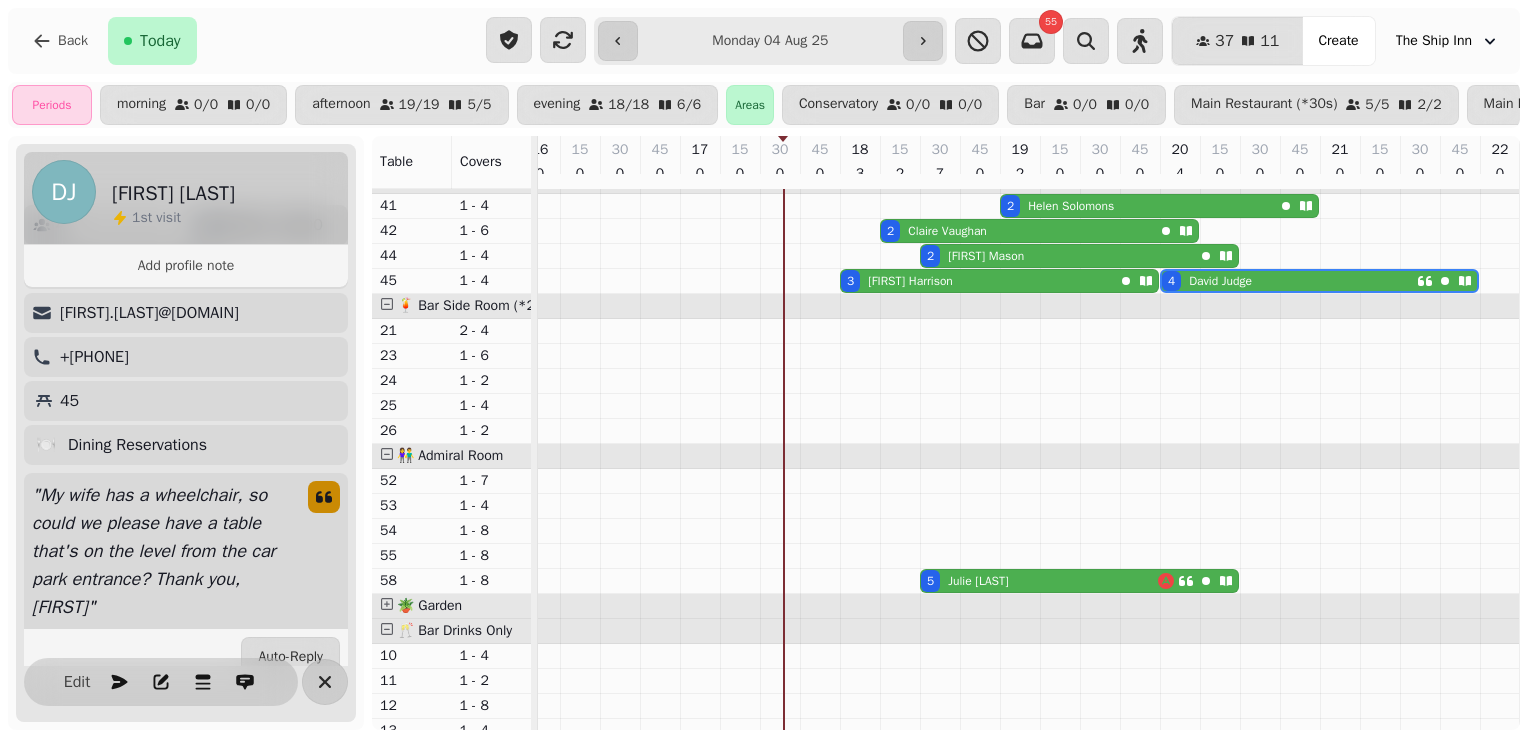 click on "[FIRST] [LAST]" at bounding box center (978, 581) 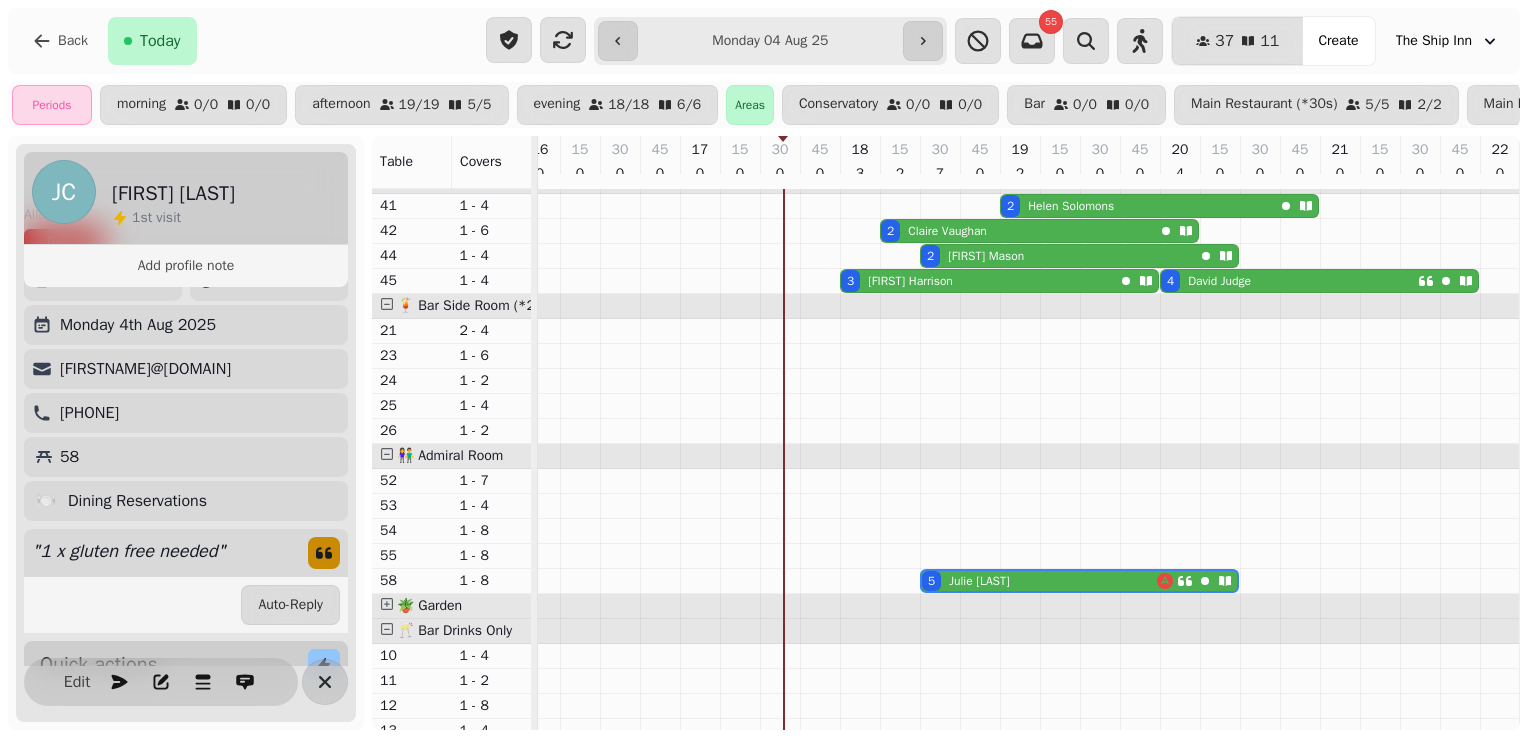 scroll, scrollTop: 146, scrollLeft: 0, axis: vertical 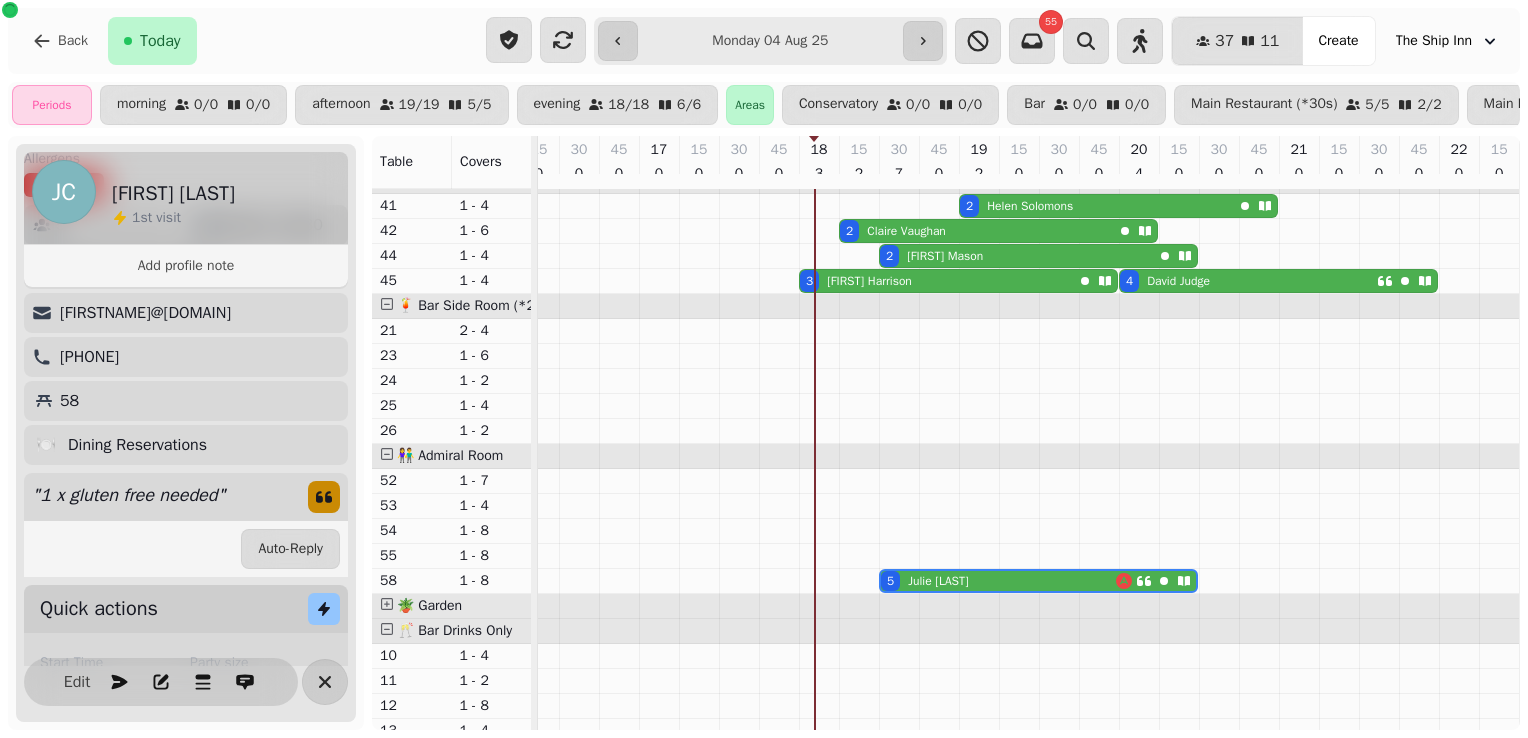 click on "**********" at bounding box center [771, 41] 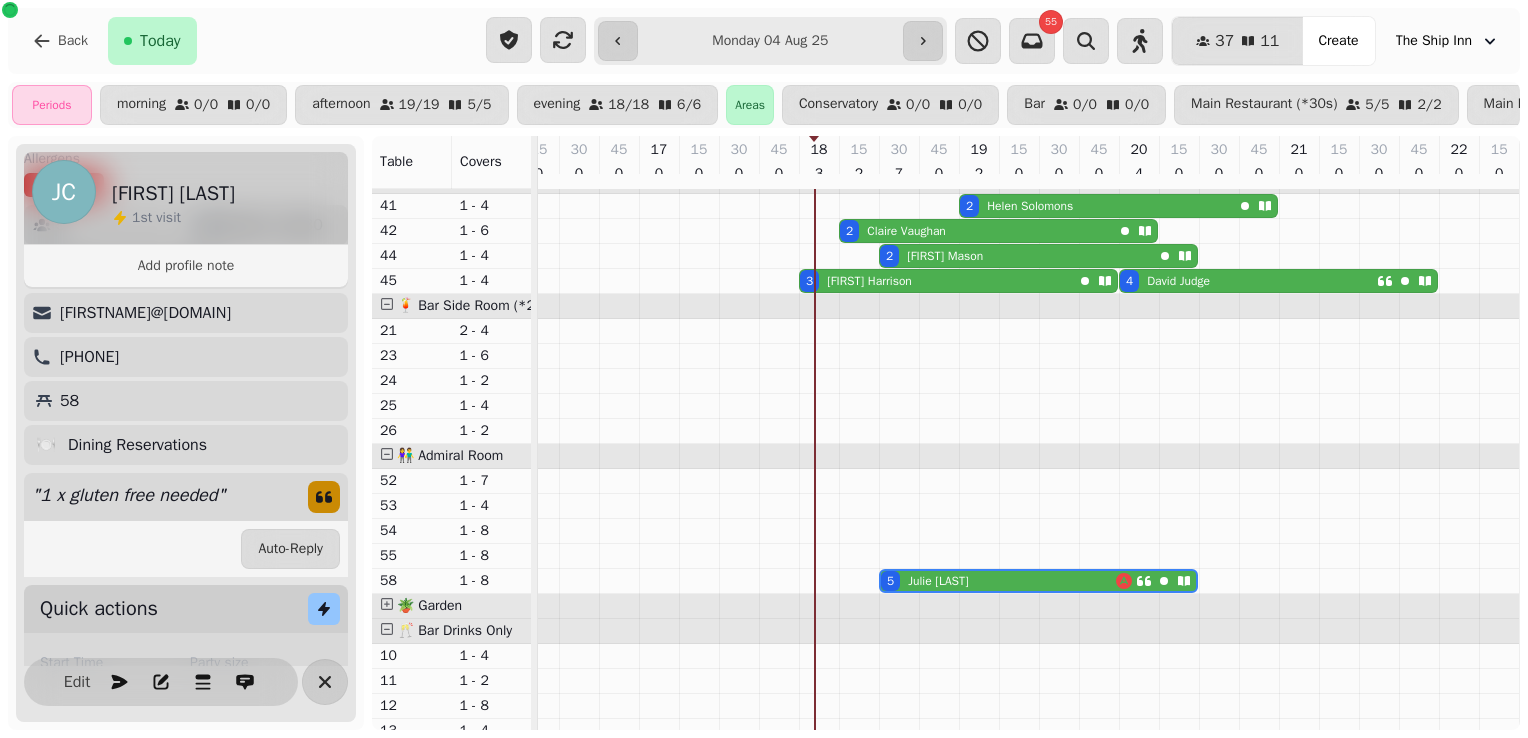 type on "**********" 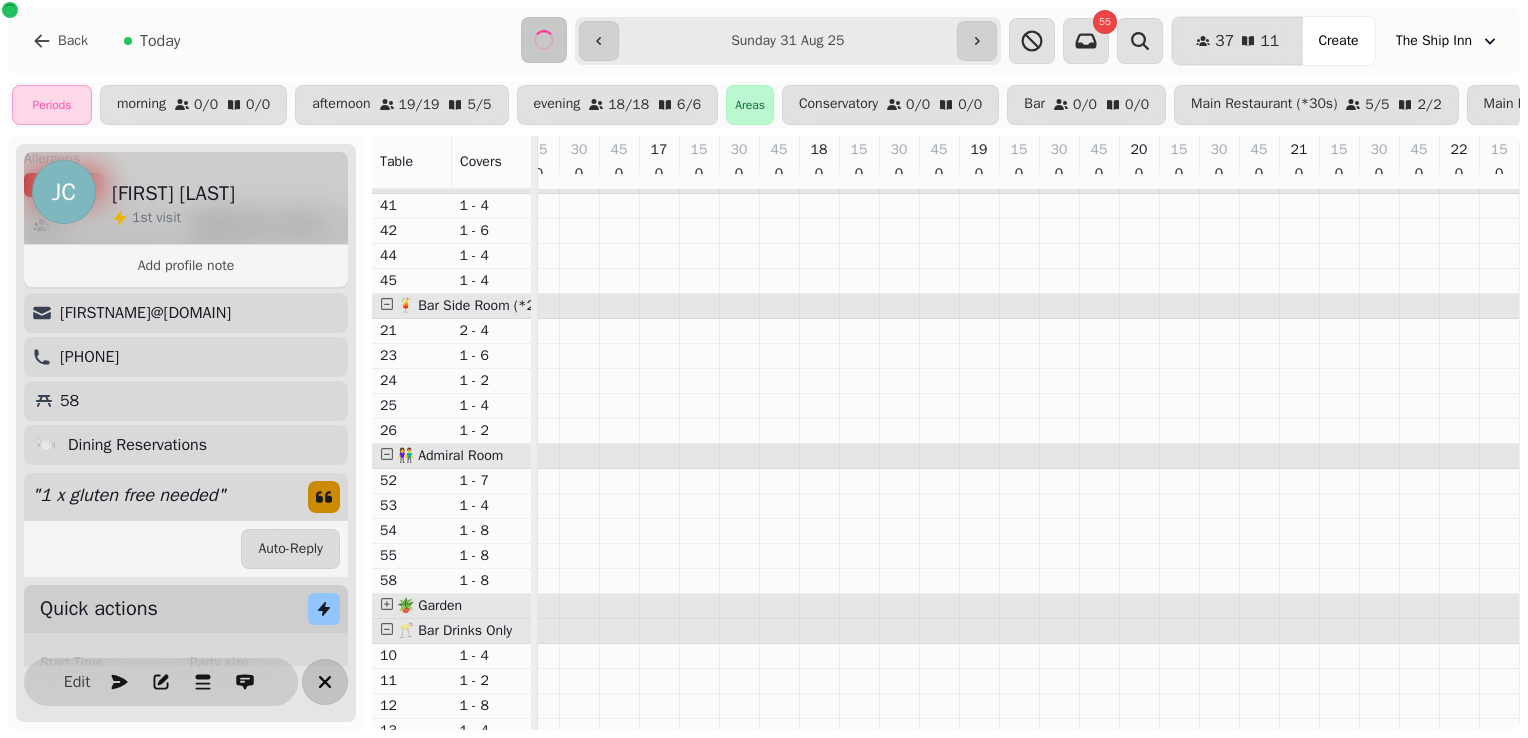 click 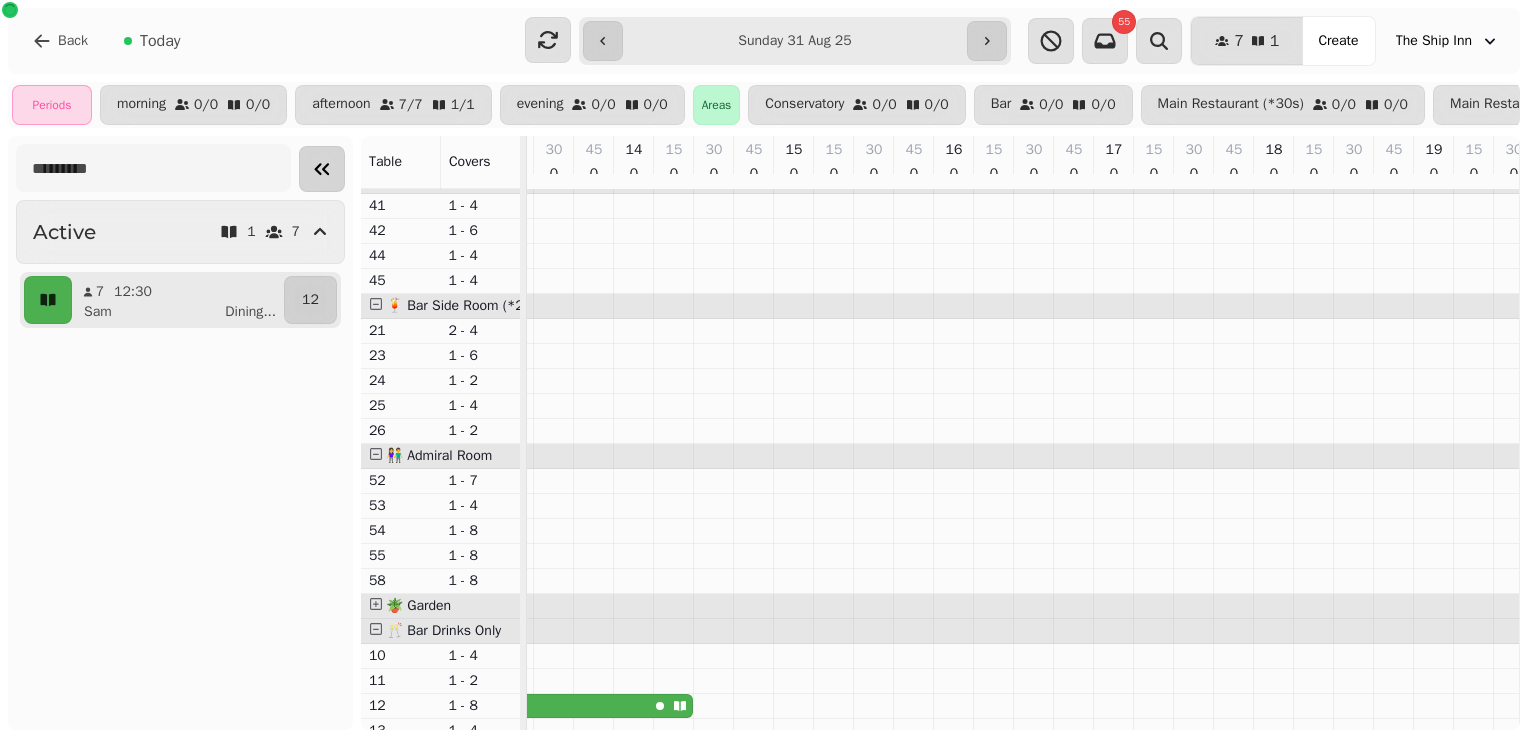 scroll, scrollTop: 0, scrollLeft: 1143, axis: horizontal 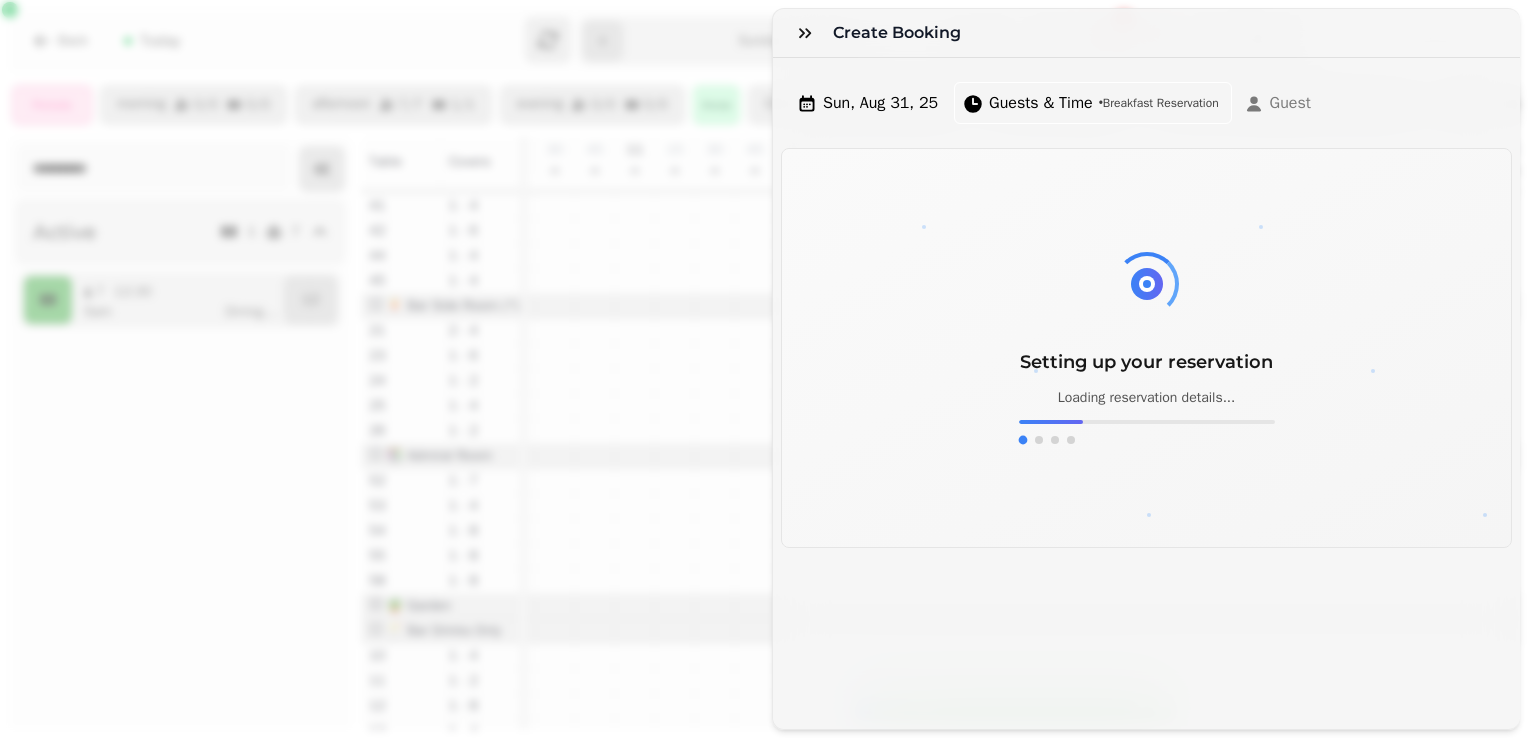 click on "Setting up your reservation Loading reservation details..." at bounding box center (1146, 348) 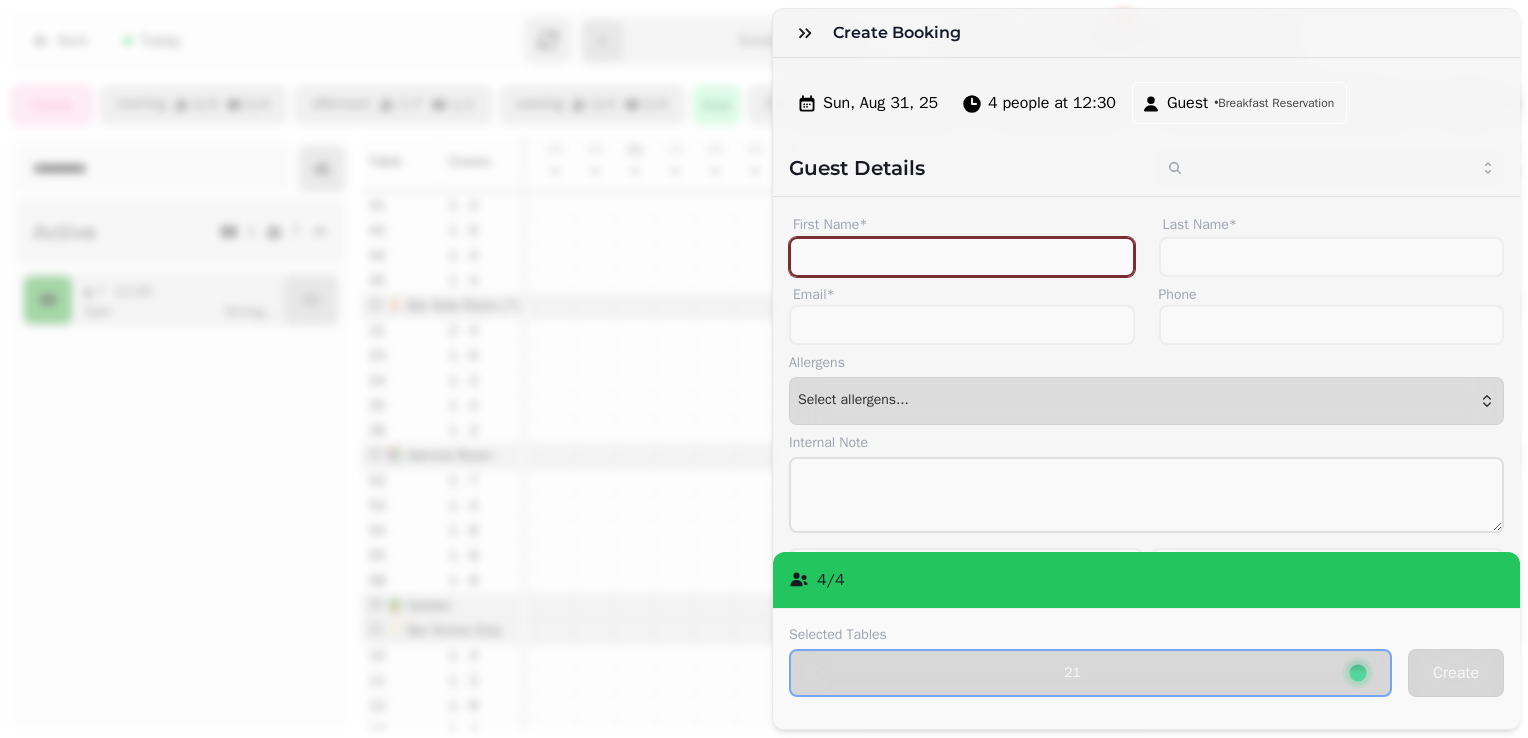 click on "First Name*" at bounding box center (962, 257) 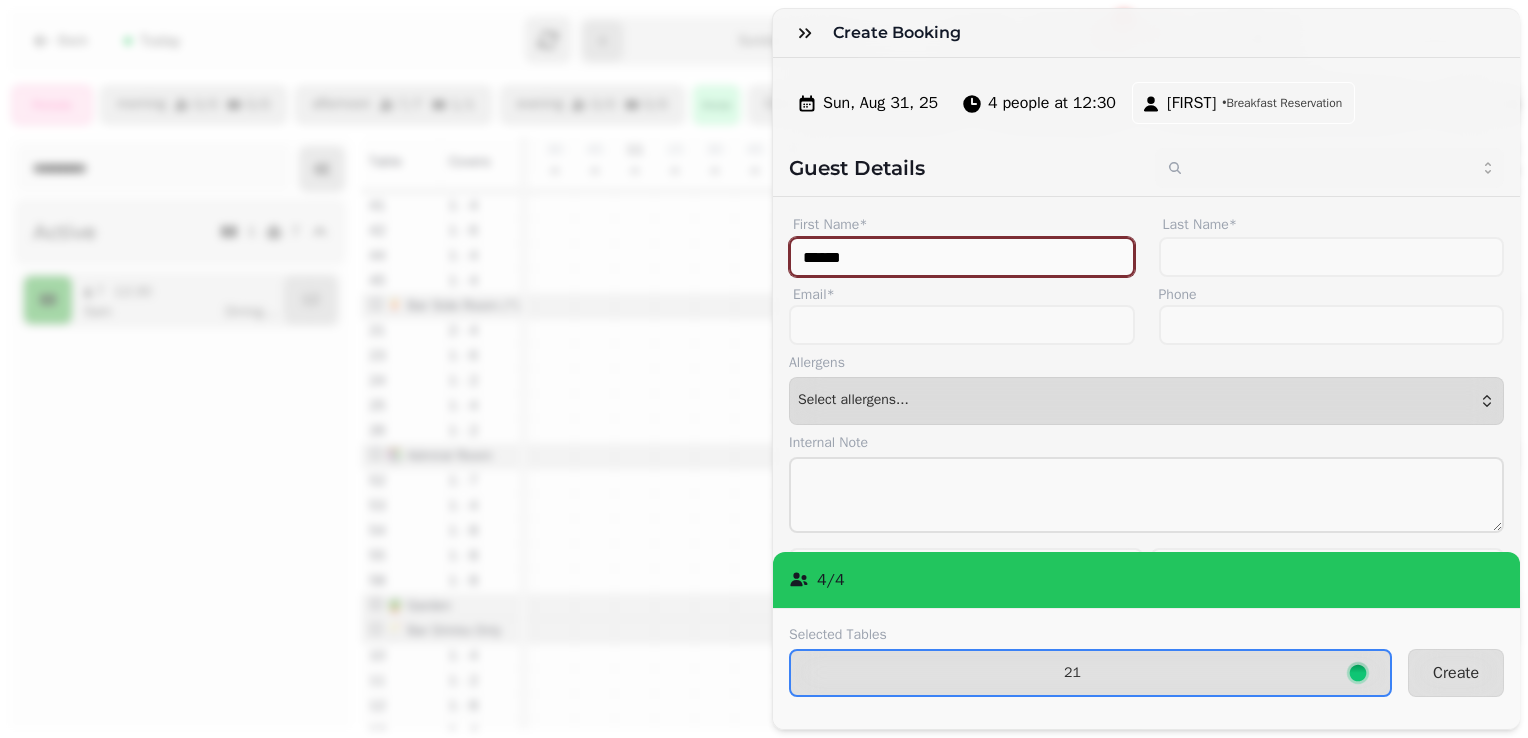 type on "******" 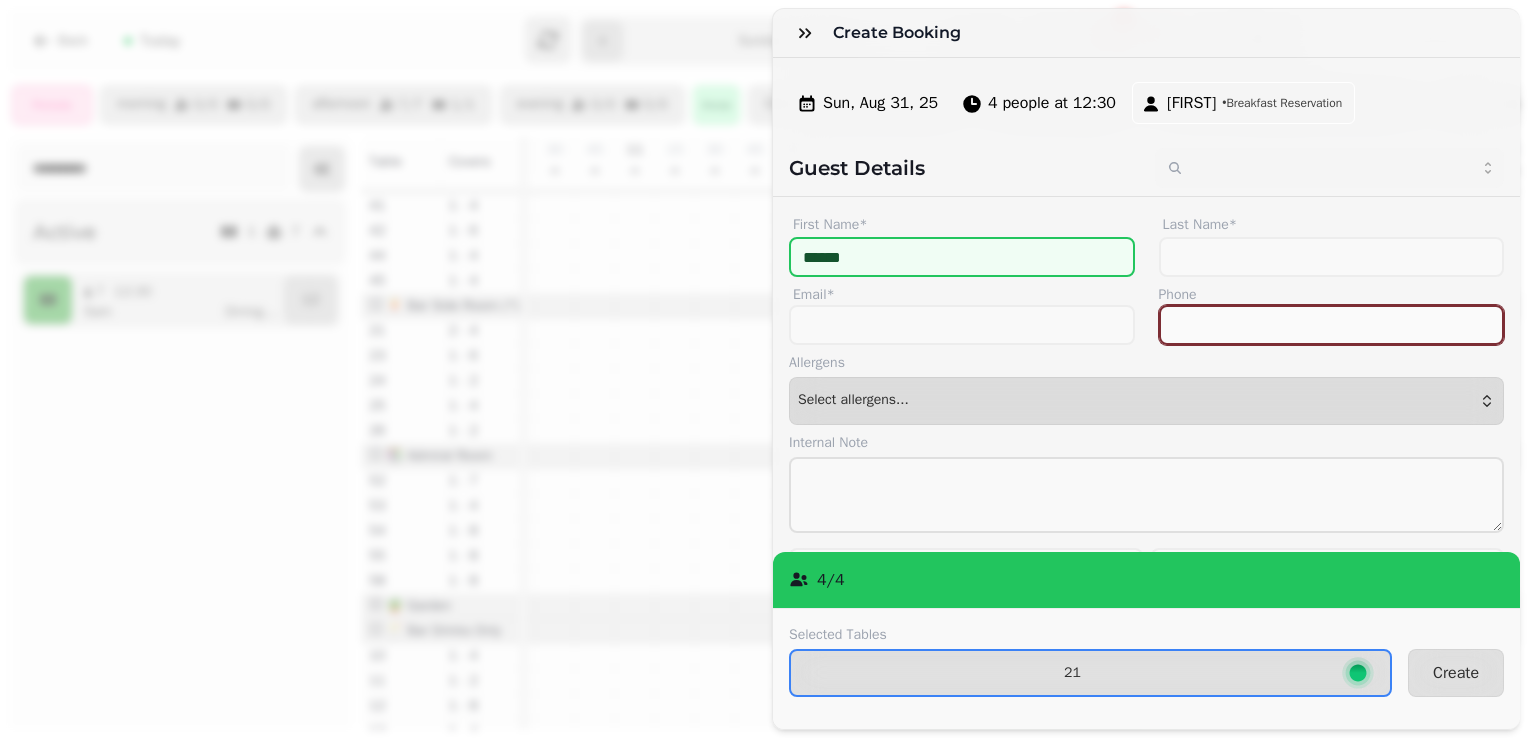 click on "Phone" at bounding box center (1332, 325) 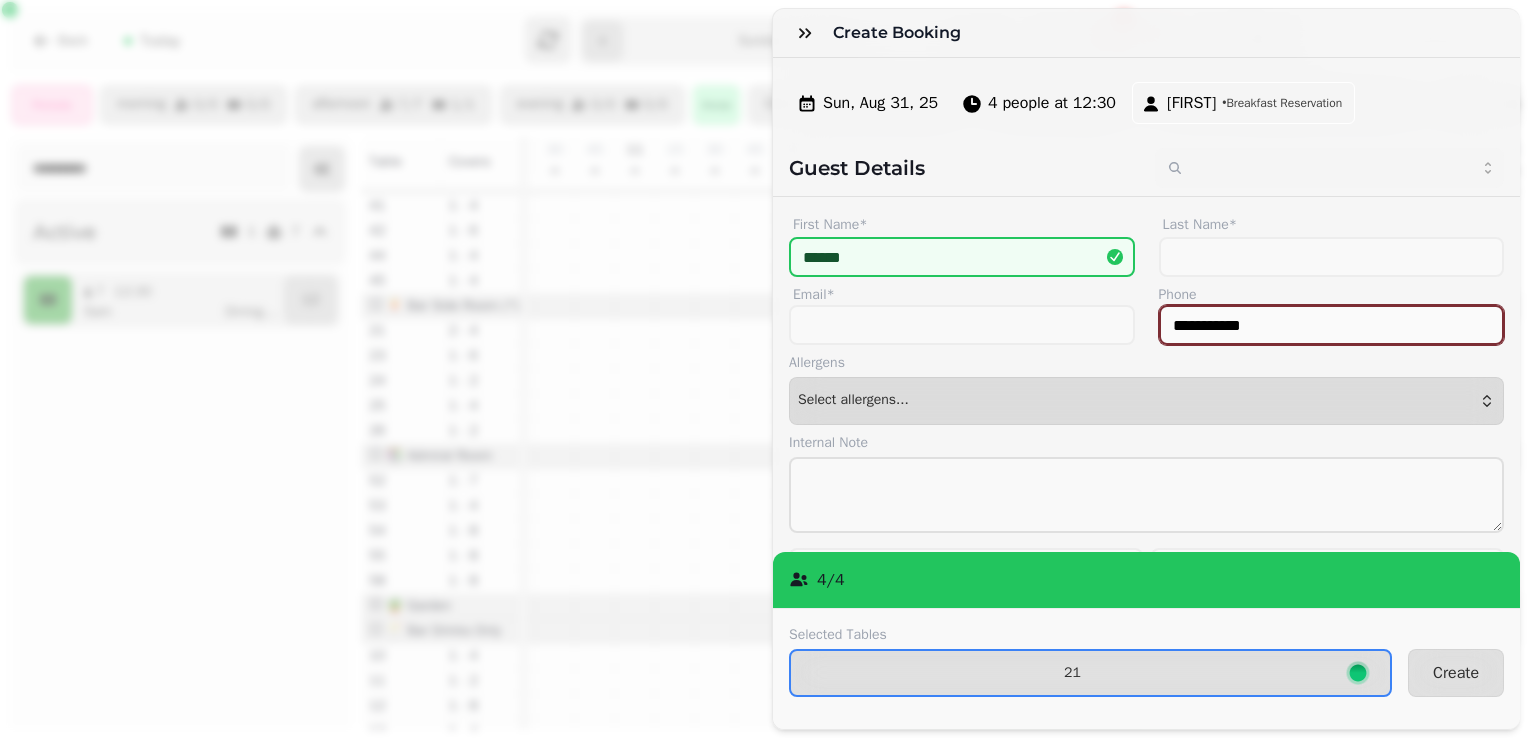 type on "**********" 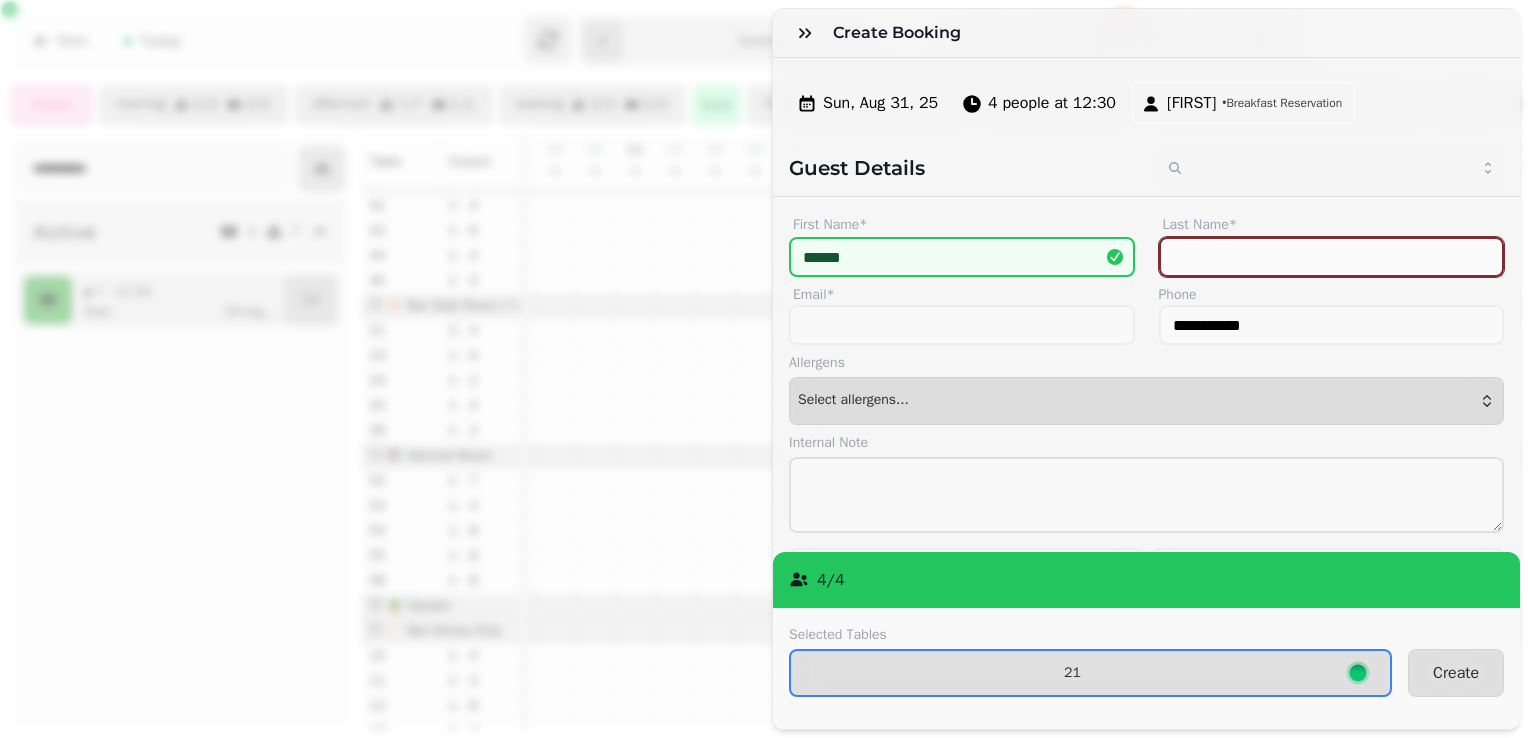 click on "Last Name*" at bounding box center (1332, 257) 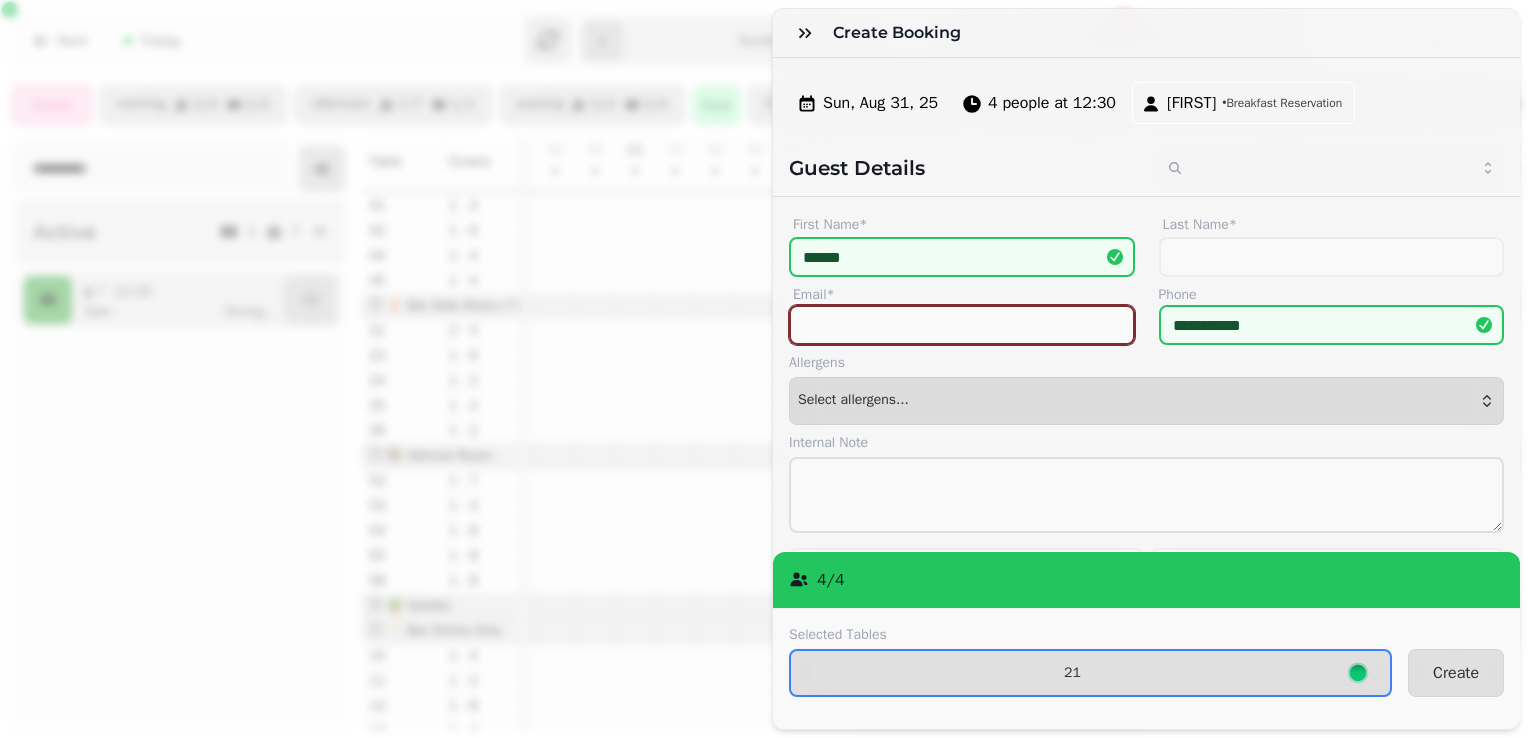 click on "Email*" at bounding box center (962, 325) 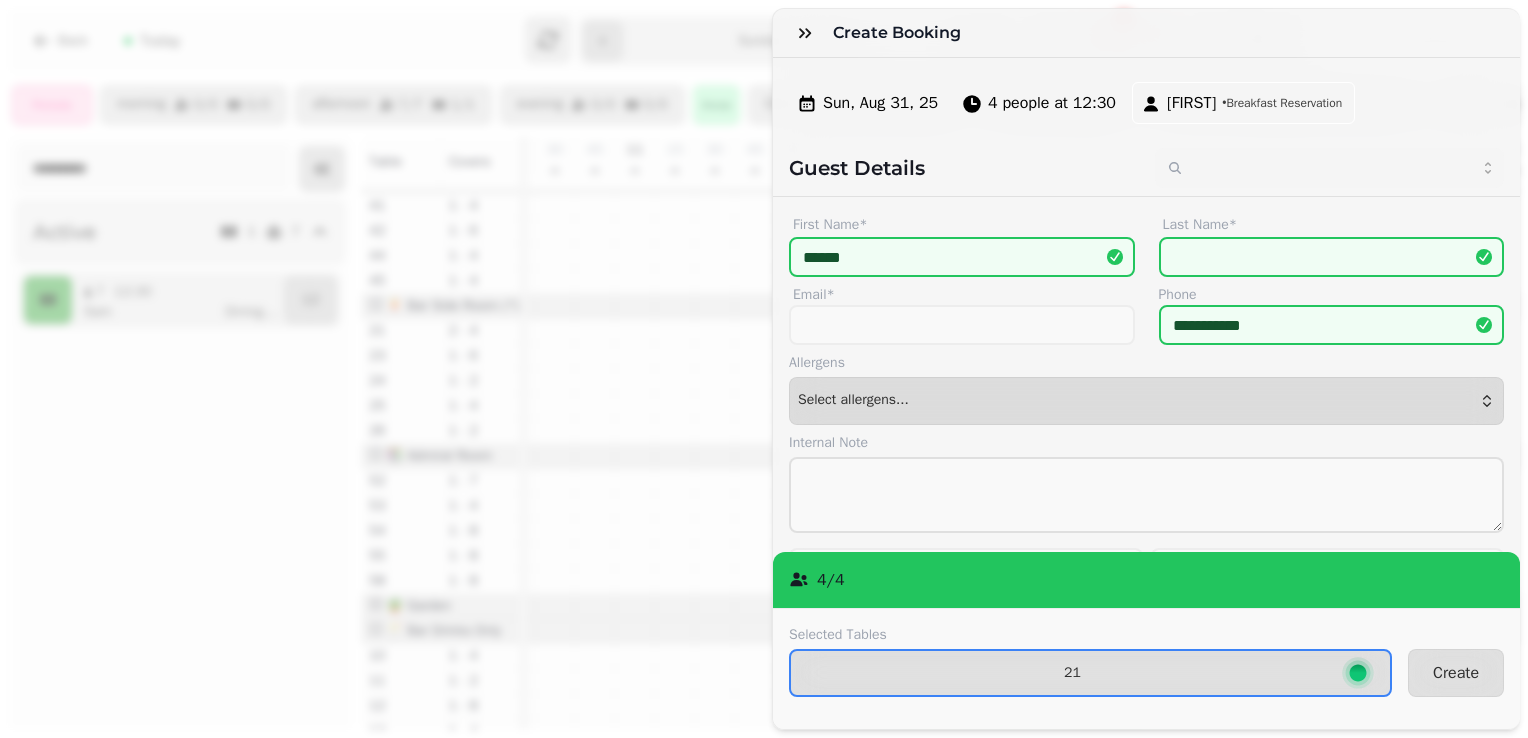 click on "Allergens" at bounding box center (1146, 363) 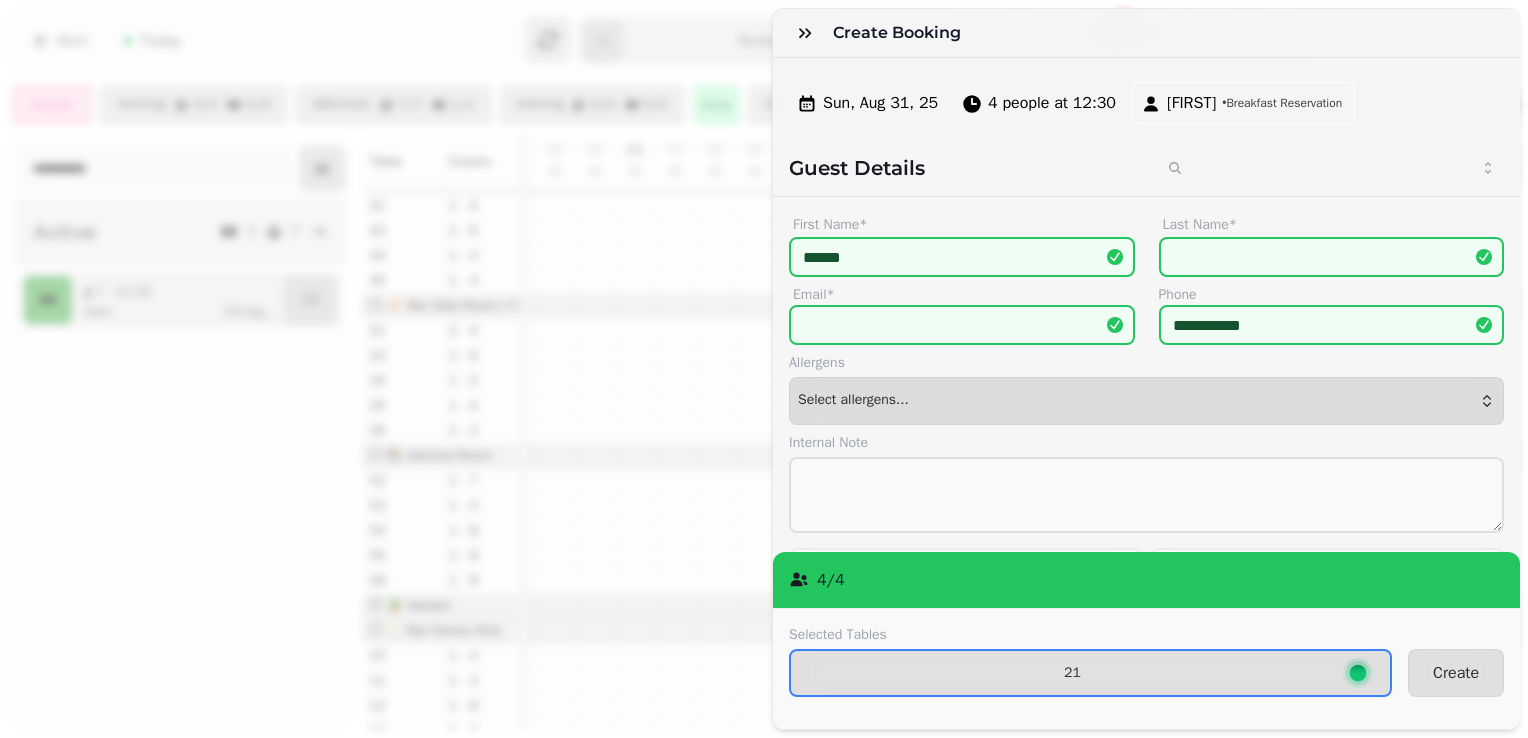 click on "Allergens" at bounding box center (1146, 363) 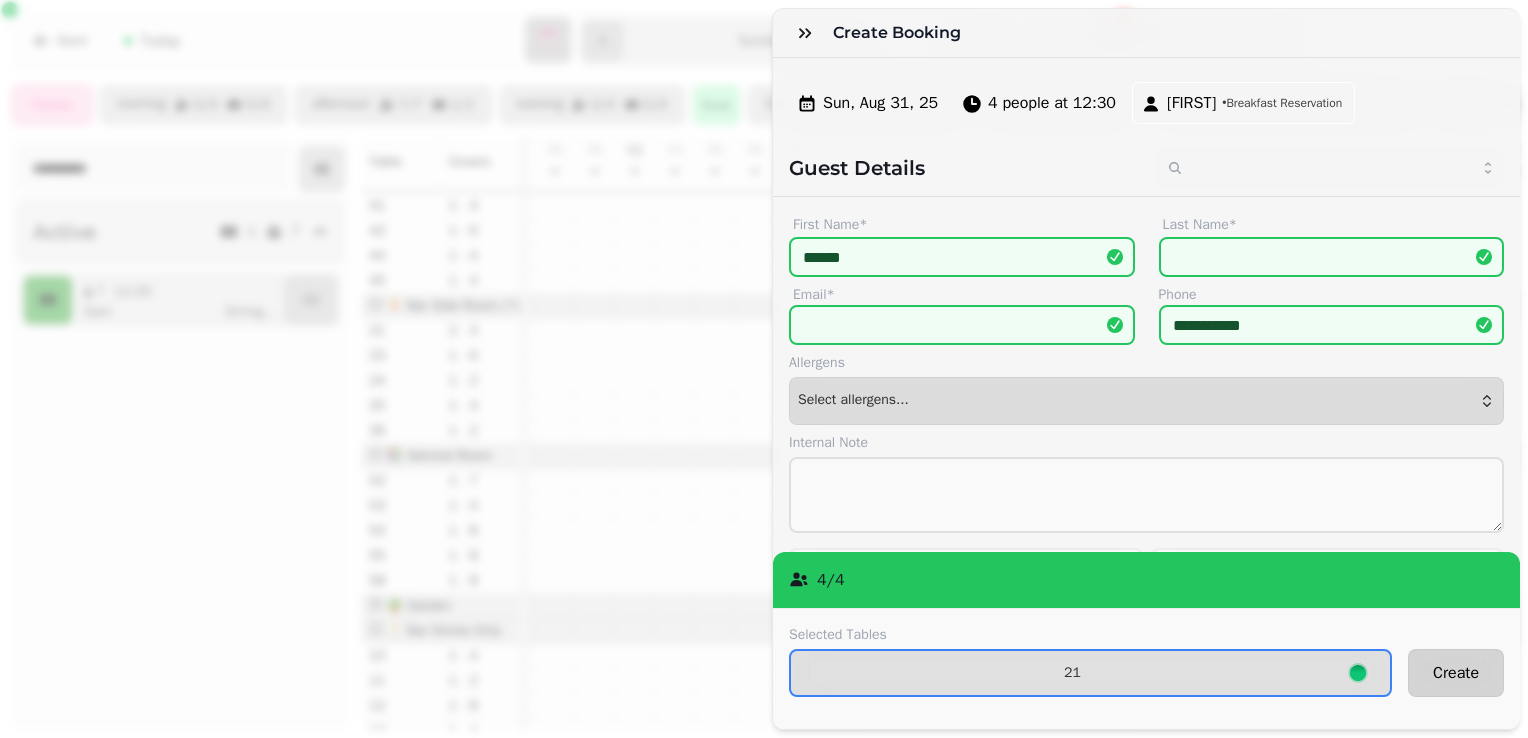click on "Create" at bounding box center (1456, 673) 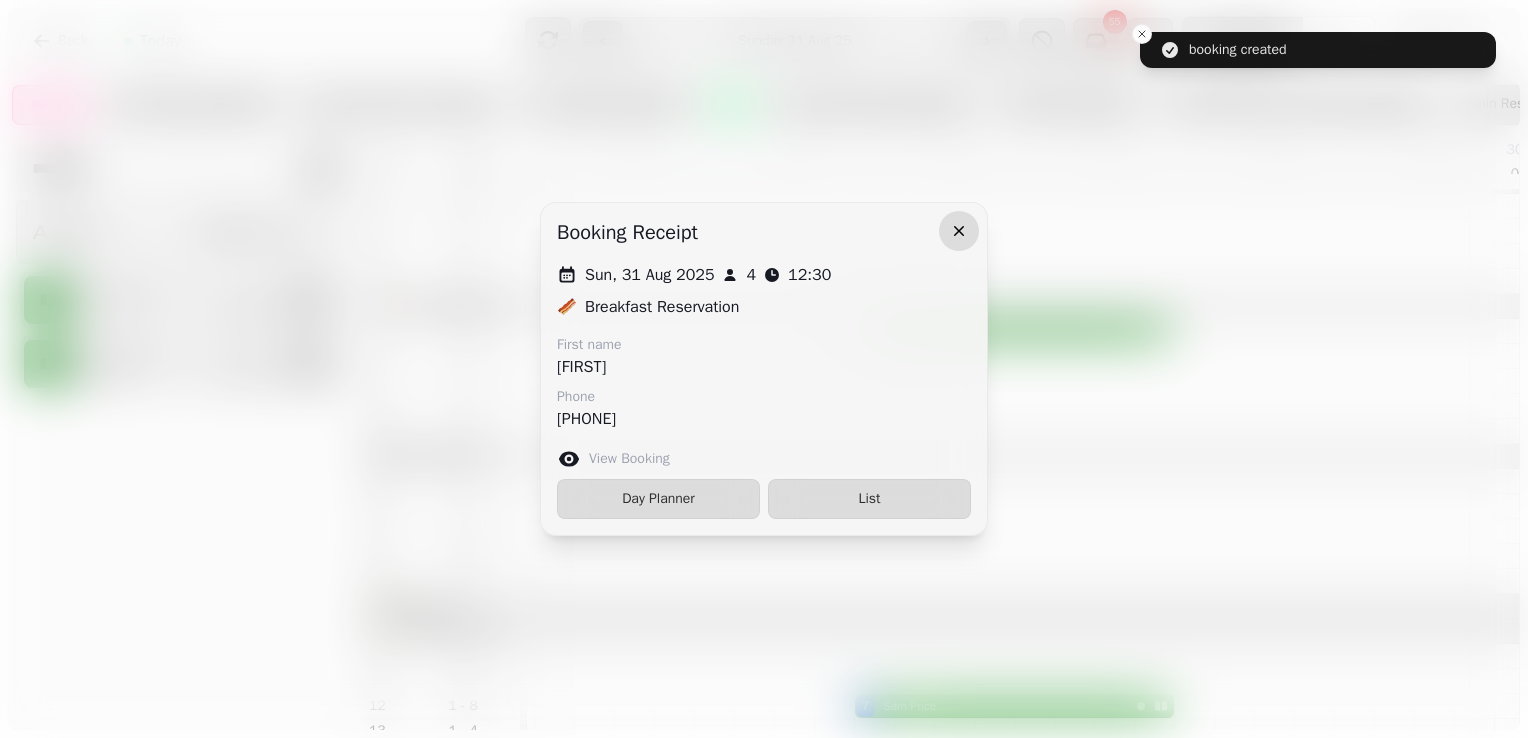 click 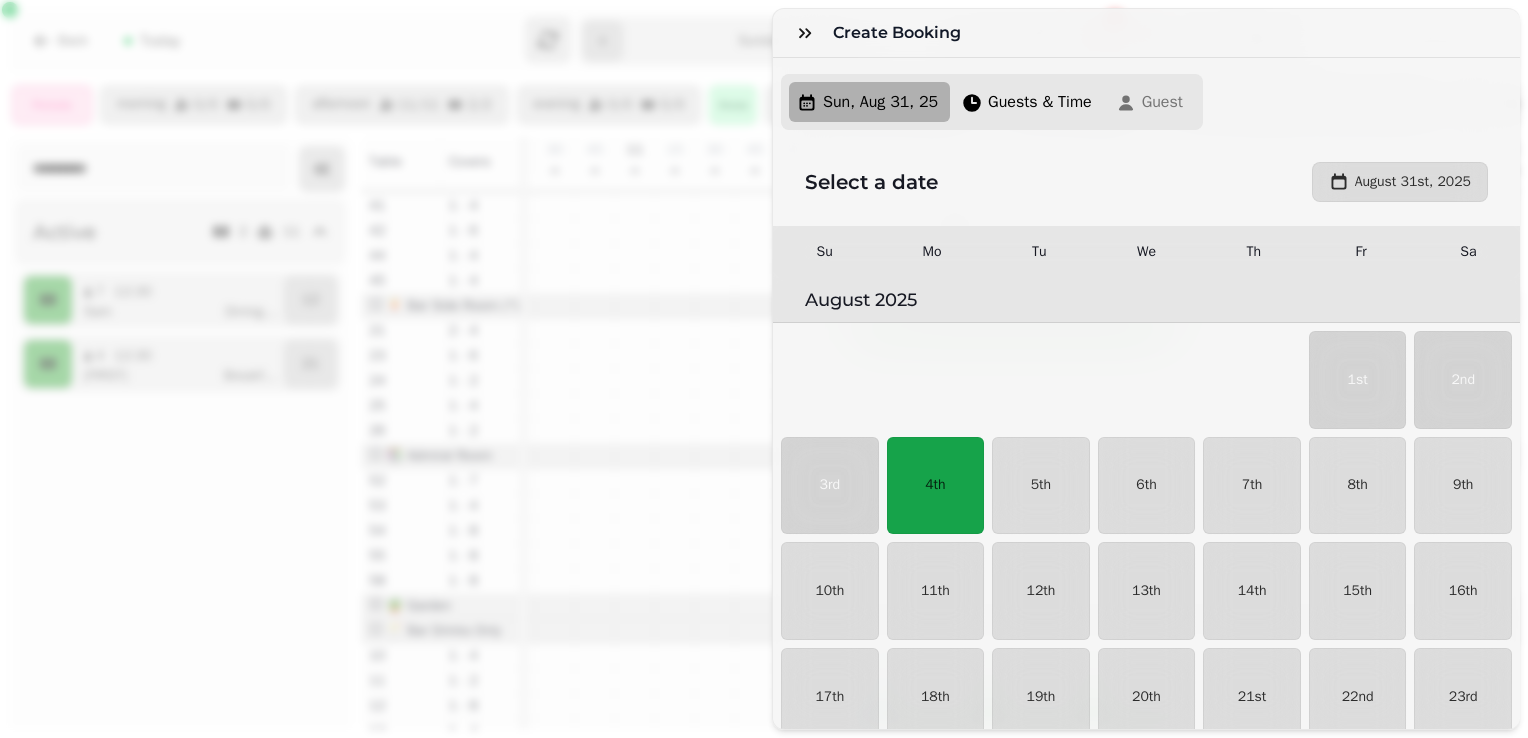 click on "Create Booking Sun, Aug 31, 25 Guests & Time Guest Select a date August 31st, 2025 Su Mo Tu We Th Fr Sa August 2025 1st 2nd 3rd 4th 5th 6th 7th 8th 9th 10th 11th 12th 13th 14th 15th 16th 17th 18th 19th 20th 21st 22nd 23rd 24th 25th 26th 27th 28th 29th 30th 31st September 2025 1st 2nd 3rd 4th 5th 6th 7th 8th 9th 10th 11th 12th 13th 14th 15th 16th 17th 18th 19th 20th 21st 22nd 23rd 24th 25th 26th 27th 28th 29th 30th October 2025 1st 2nd 3rd 4th 5th 6th 7th 8th 9th 10th 11th 12th 13th 14th 15th 16th 17th 18th 19th 20th 21st 22nd 23rd 24th 25th 26th 27th 28th 29th 30th 31st November 2025 1st 2nd 3rd 4th 5th 6th 7th 8th 9th 10th 11th 12th 13th 14th 15th 16th 17th 18th 19th 20th 21st 22nd 23rd 24th 25th 26th 27th 28th 29th 30th December 2025 1st 2nd 3rd 4th 5th 6th 7th 8th 9th 10th 11th 12th 13th 14th 15th 16th 17th 18th 19th 20th 21st 22nd 23rd 24th 25th 26th 27th 28th 29th 30th 31st January 2026 1st 2nd 3rd 4th 5th 6th 7th 8th 9th 10th 11th 12th 13th 14th 15th 16th 17th 18th 19th 20th 21st 22nd 23rd 24th 25th 1st" at bounding box center [764, 385] 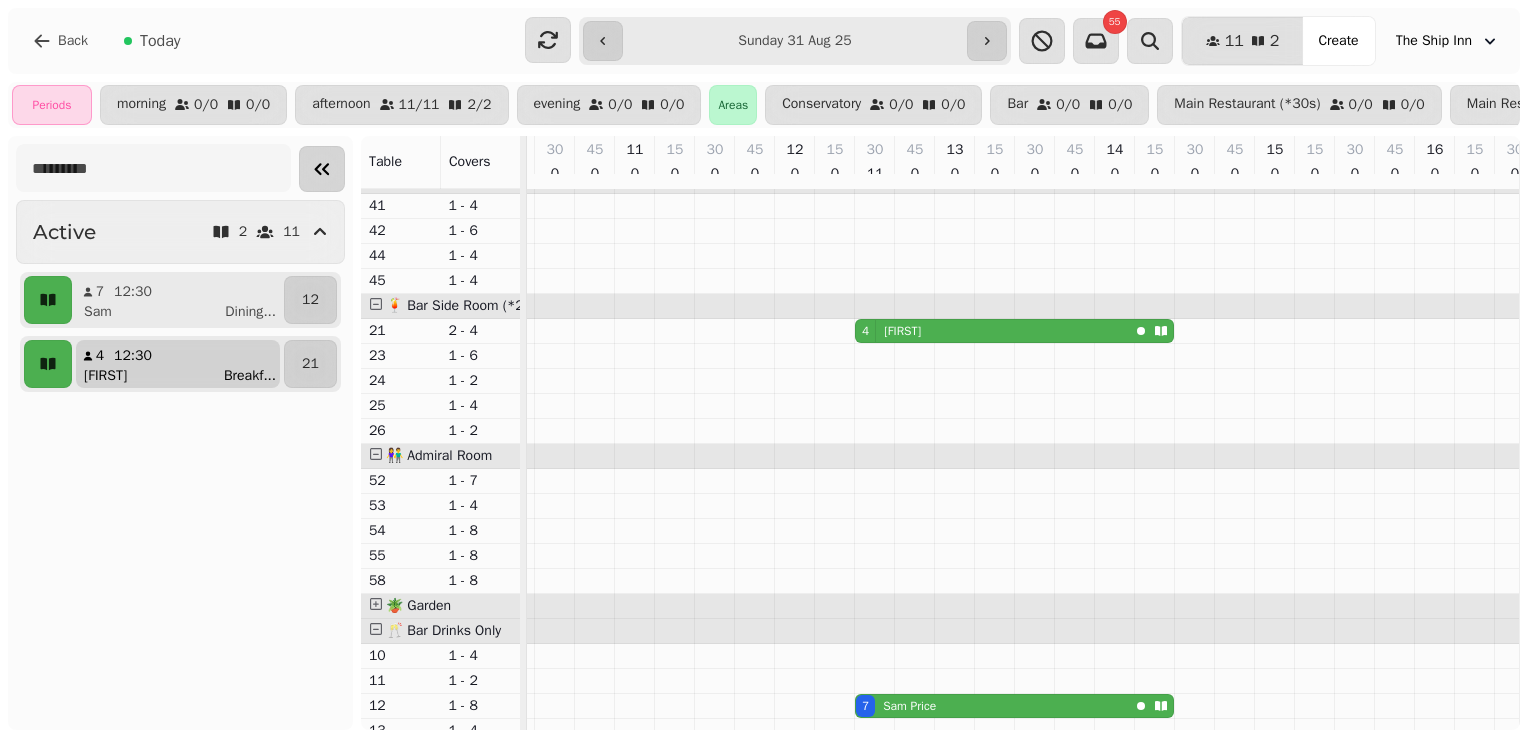 click on "rusbhy Breakf ..." at bounding box center (186, 376) 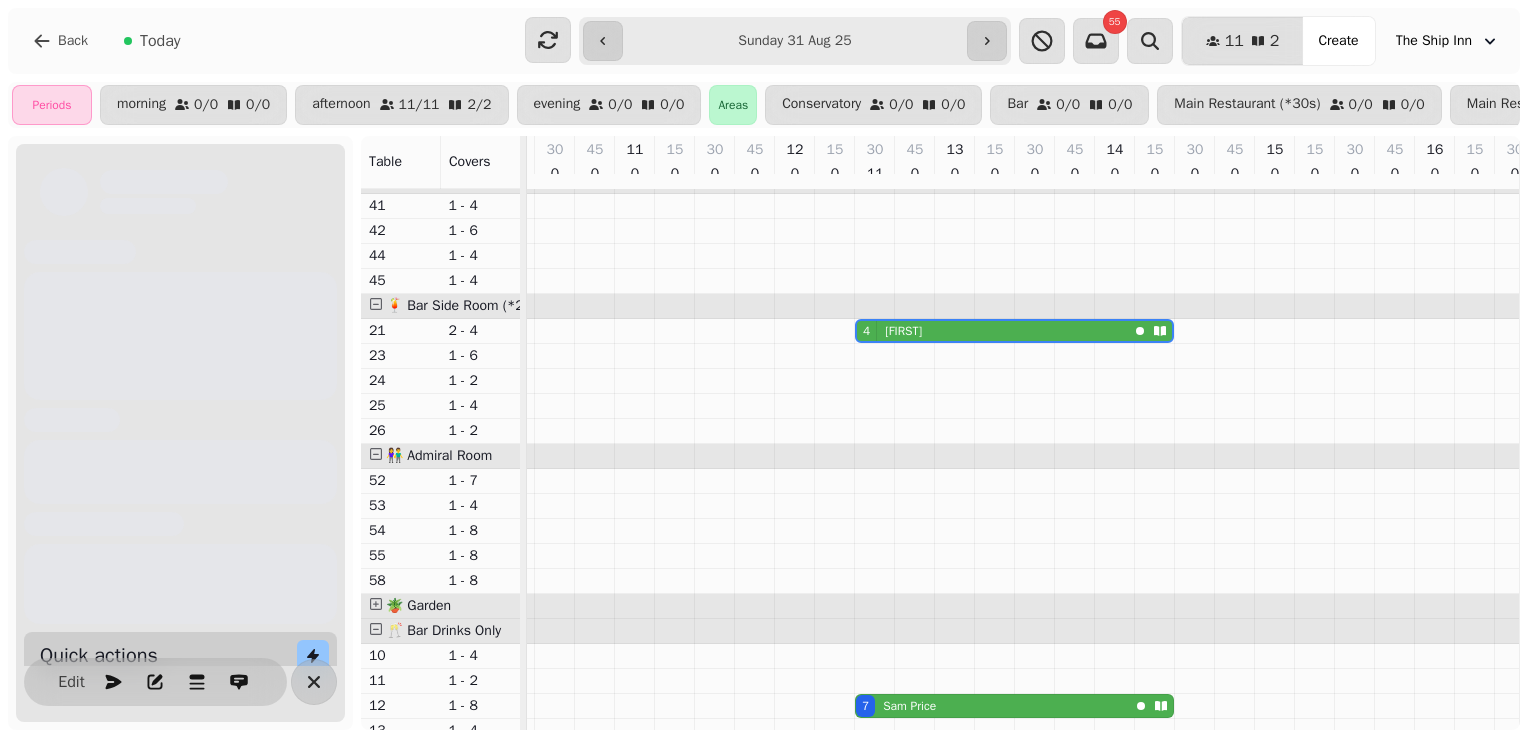 scroll, scrollTop: 0, scrollLeft: 547, axis: horizontal 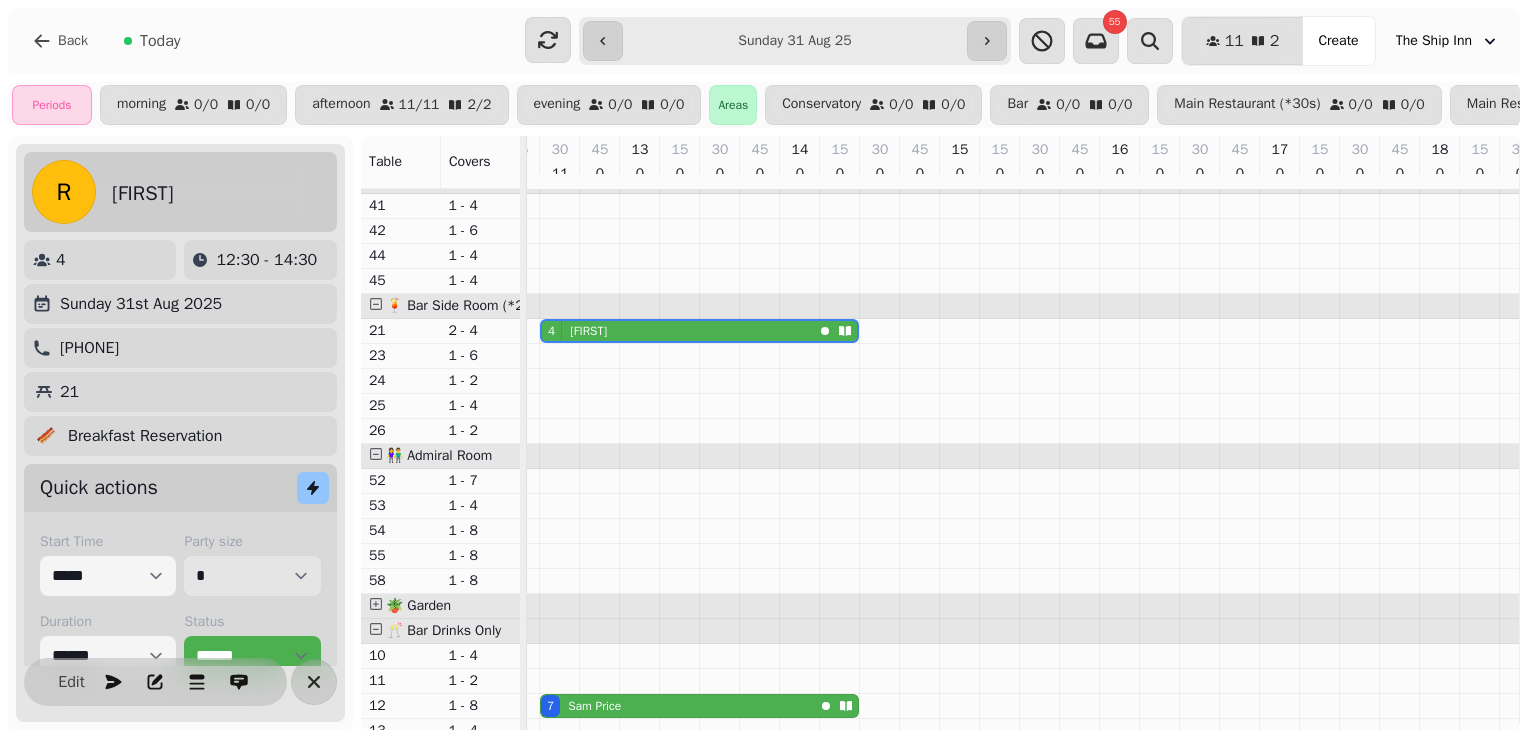click on "* * * * * * * * * ** ** ** ** ** ** ** ** ** ** ** ** ** ** ** ** ** ** ** ** ** ** ** ** ** ** ** ** ** ** ** ** ** ** ** ** ** ** ** ** ** ** ** ** ** ** ** ** ** ** ** ** ** ** ** ** ** ** ** ** ** ** ** ** ** ** ** ** ** ** ** ** ** ** ** ** ** ** ** ** ** ** ** ** ** ** ** ** ** ** *** *** *** *** *** *** *** *** *** *** *** *** *** *** *** *** *** *** *** *** *** *** *** *** *** *** *** *** *** *** *** *** *** *** *** *** *** *** *** *** *** *** *** *** *** *** *** *** *** *** *** *** *** *** *** *** *** *** *** *** *** *** *** *** *** *** *** *** *** *** *** *** *** *** *** *** *** *** *** *** *** *** *** *** *** *** *** *** *** *** *** *** *** *** *** *** *** *** *** *** *** *** *** *** *** *** *** *** *** *** *** *** *** *** *** *** *** *** *** *** *** *** *** *** *** *** *** *** *** *** *** *** *** *** *** *** *** *** *** *** *** *** *** *** *** *** *** *** *** *** ***" at bounding box center [252, 576] 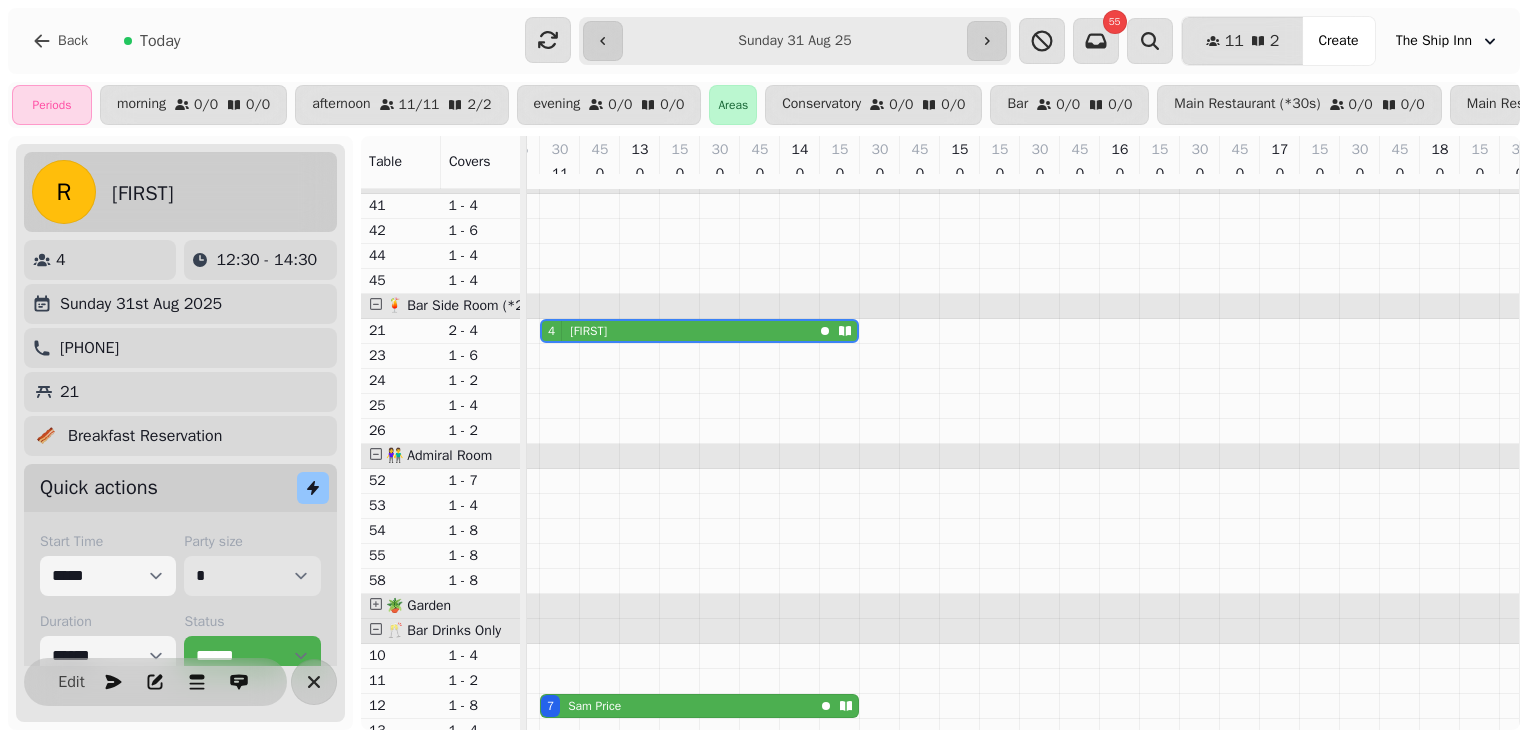 select on "*" 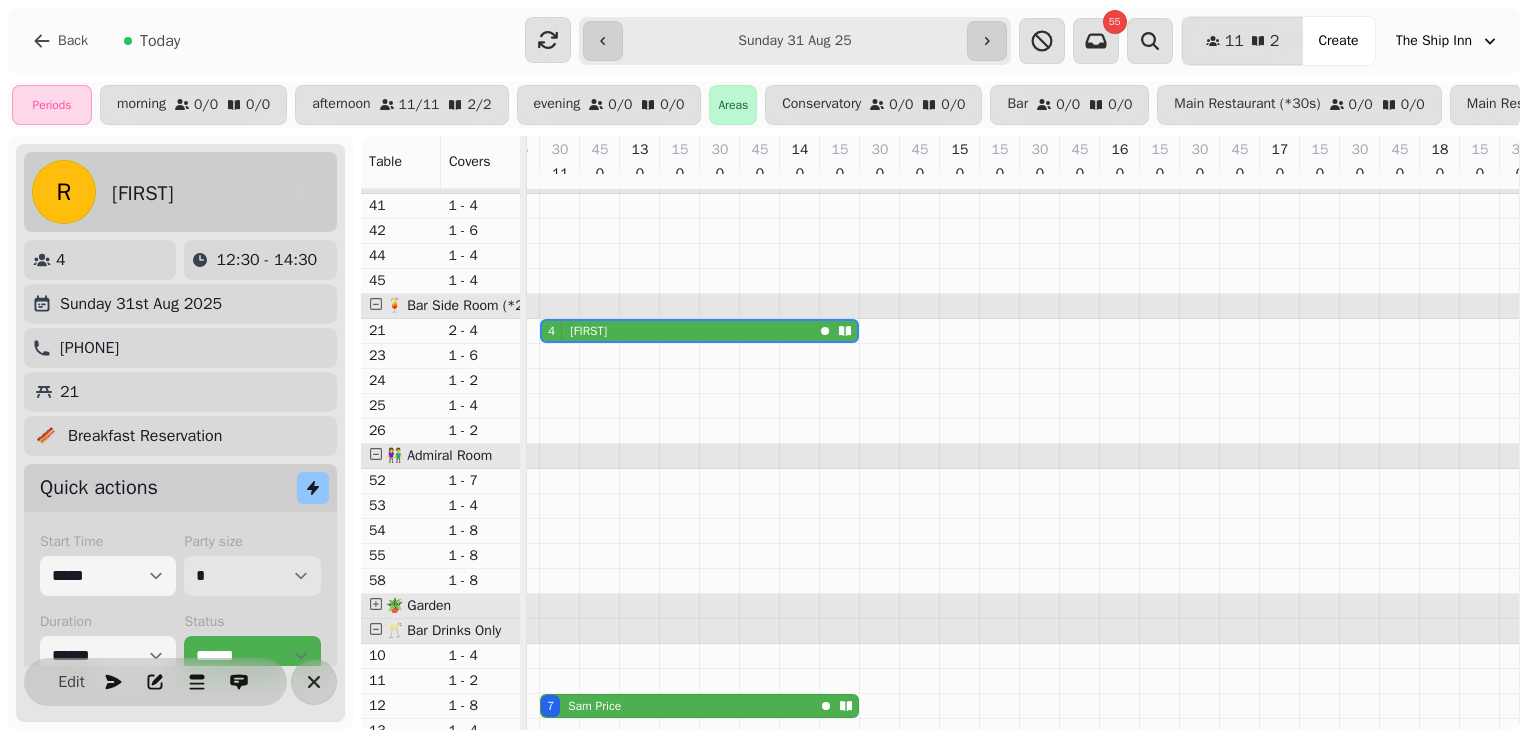 click on "* * * * * * * * * ** ** ** ** ** ** ** ** ** ** ** ** ** ** ** ** ** ** ** ** ** ** ** ** ** ** ** ** ** ** ** ** ** ** ** ** ** ** ** ** ** ** ** ** ** ** ** ** ** ** ** ** ** ** ** ** ** ** ** ** ** ** ** ** ** ** ** ** ** ** ** ** ** ** ** ** ** ** ** ** ** ** ** ** ** ** ** ** ** ** *** *** *** *** *** *** *** *** *** *** *** *** *** *** *** *** *** *** *** *** *** *** *** *** *** *** *** *** *** *** *** *** *** *** *** *** *** *** *** *** *** *** *** *** *** *** *** *** *** *** *** *** *** *** *** *** *** *** *** *** *** *** *** *** *** *** *** *** *** *** *** *** *** *** *** *** *** *** *** *** *** *** *** *** *** *** *** *** *** *** *** *** *** *** *** *** *** *** *** *** *** *** *** *** *** *** *** *** *** *** *** *** *** *** *** *** *** *** *** *** *** *** *** *** *** *** *** *** *** *** *** *** *** *** *** *** *** *** *** *** *** *** *** *** *** *** *** *** *** *** ***" at bounding box center [252, 576] 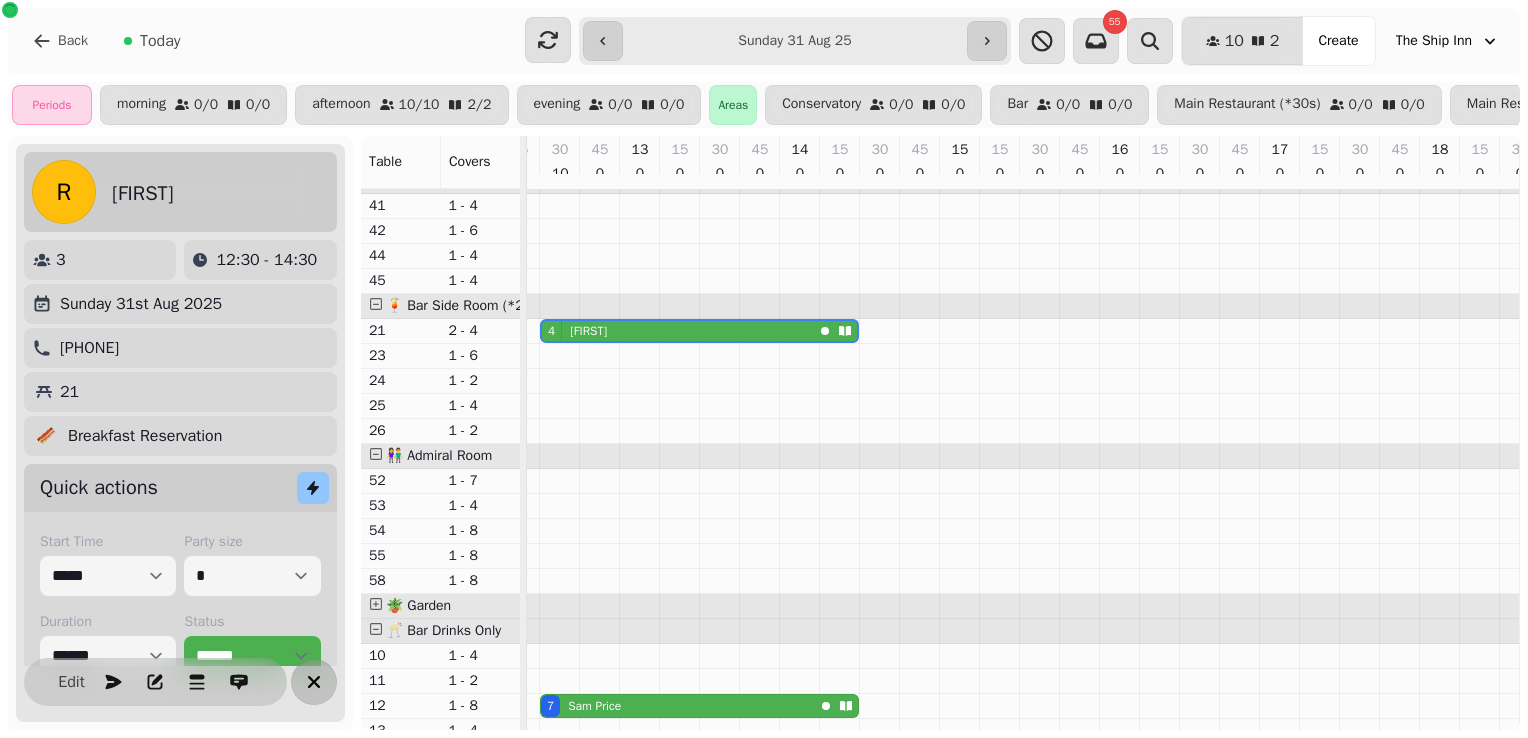 click 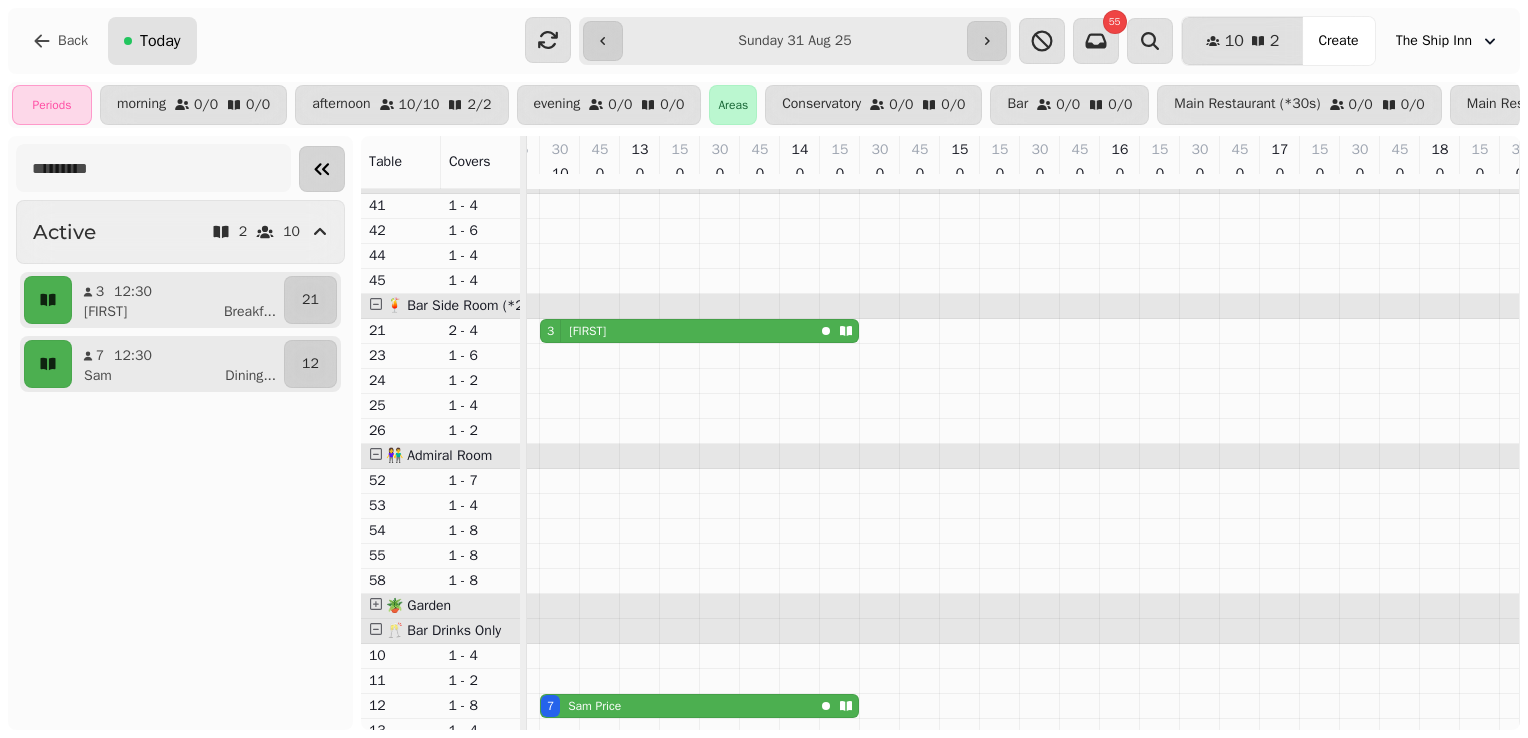 click on "Today" at bounding box center (160, 41) 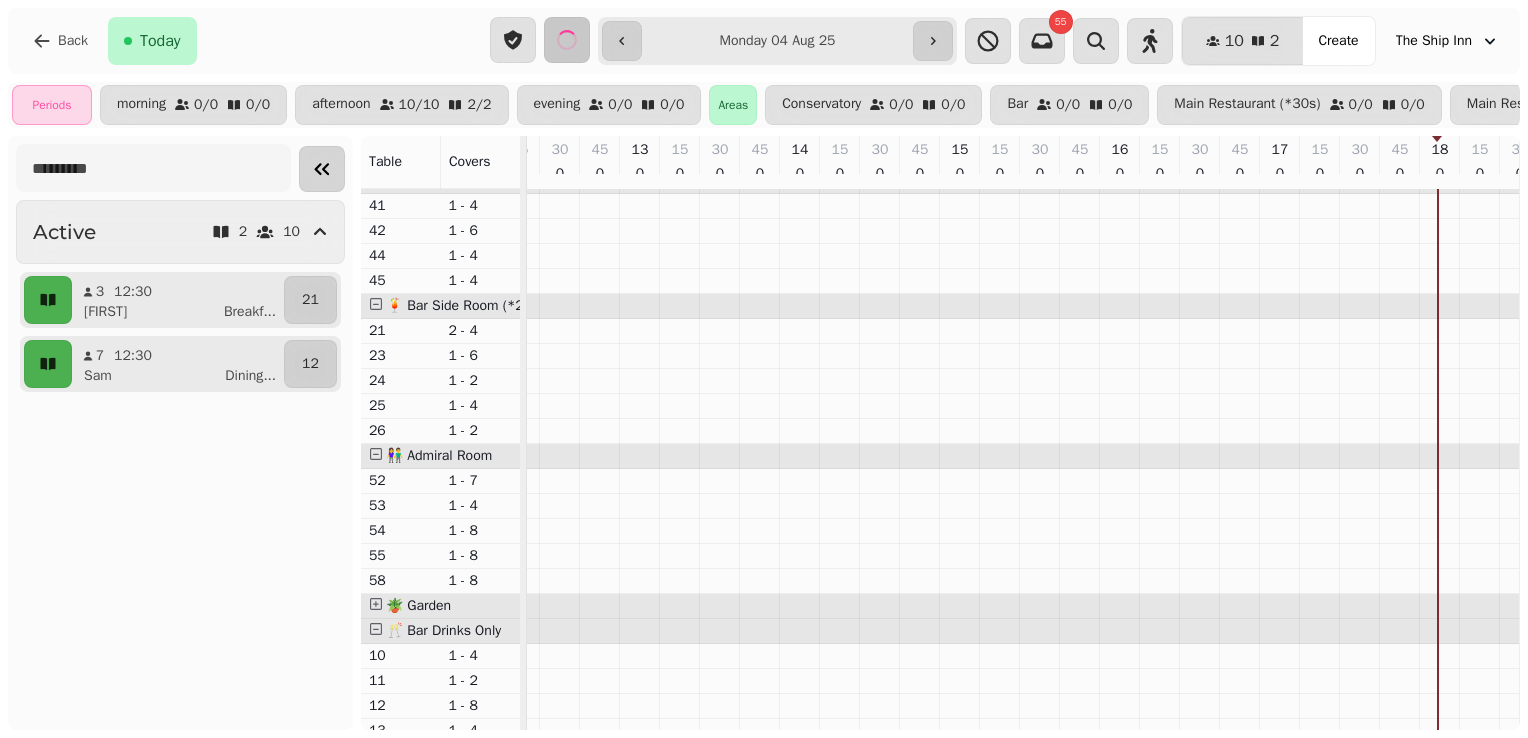 scroll, scrollTop: 0, scrollLeft: 1143, axis: horizontal 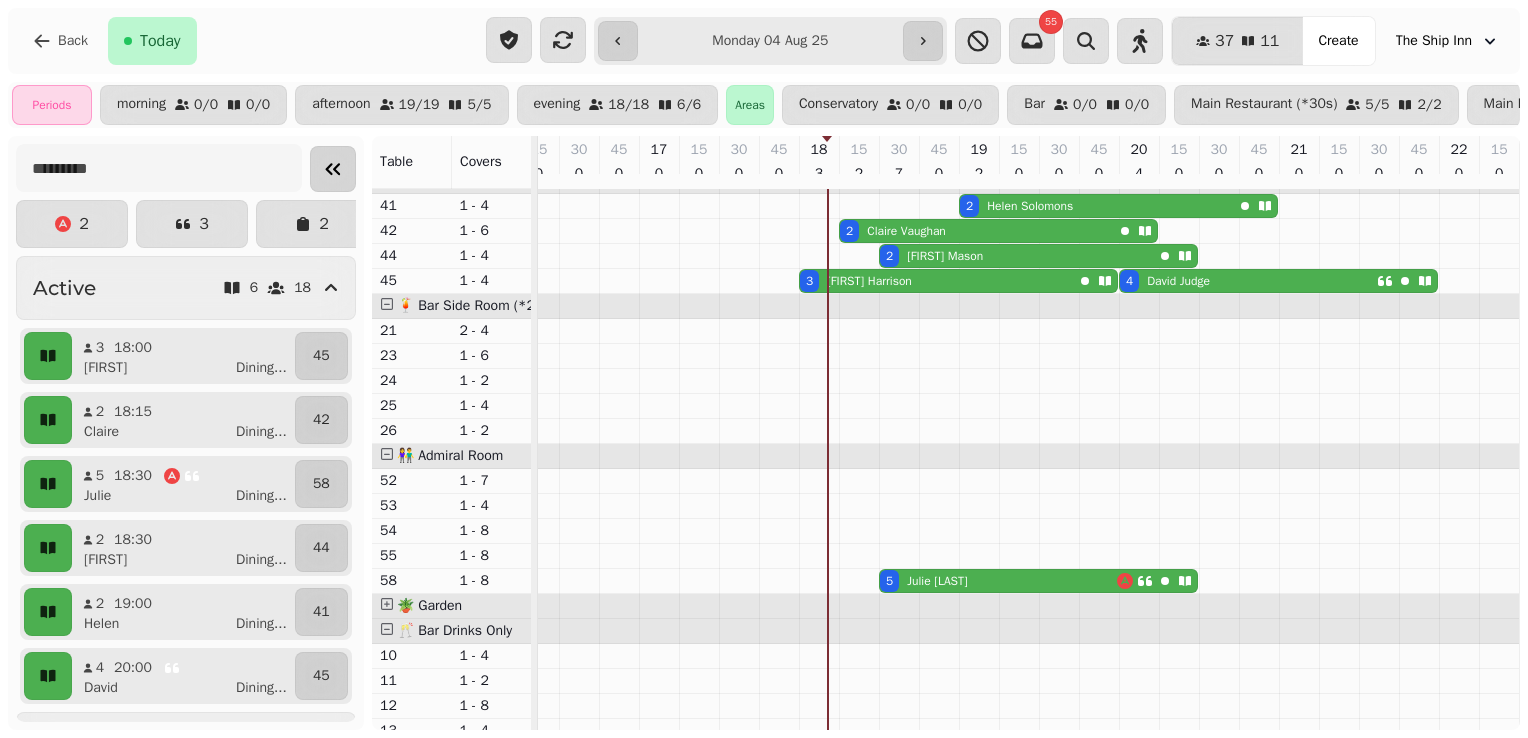 click on "[FIRST] [LAST]" at bounding box center [869, 281] 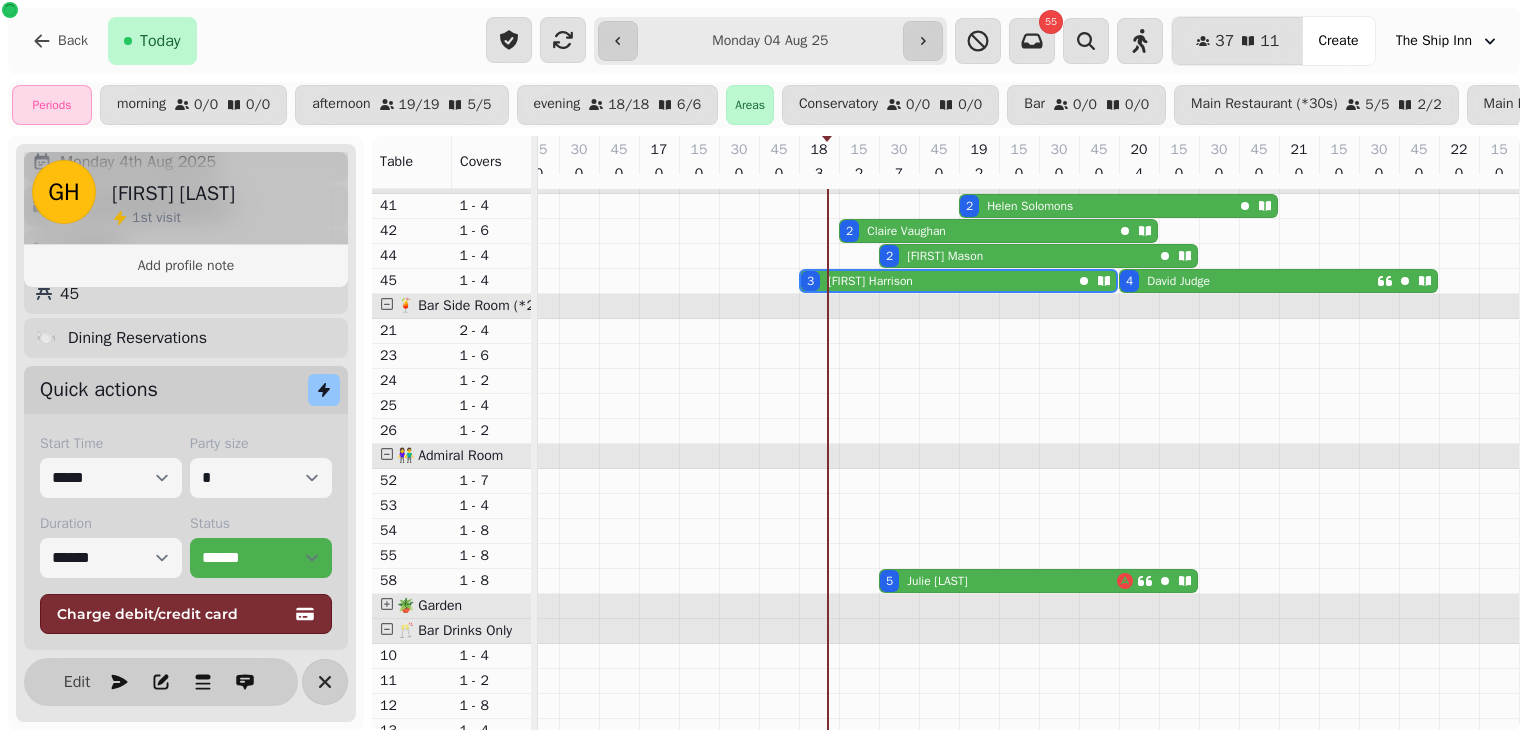scroll, scrollTop: 207, scrollLeft: 0, axis: vertical 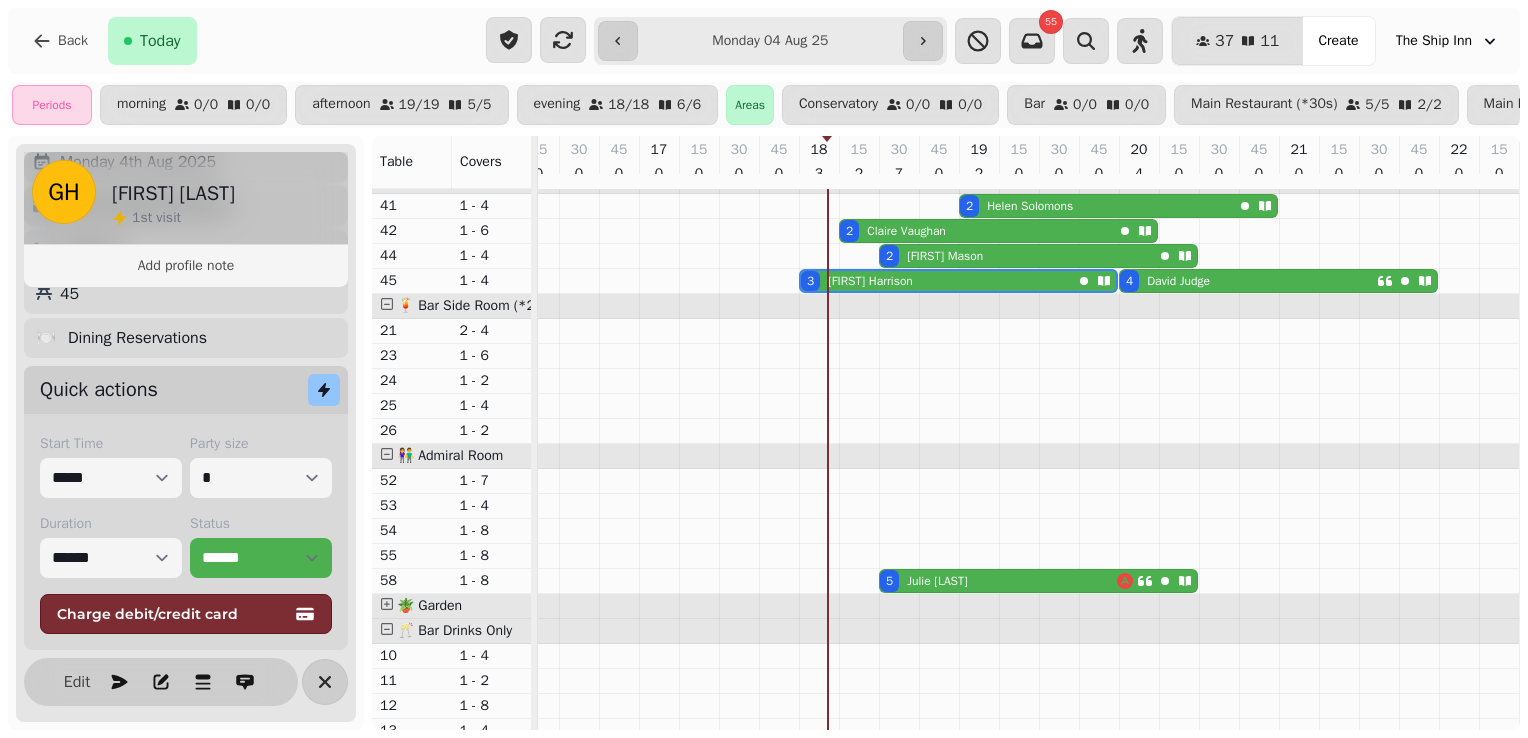click on "Status" at bounding box center [261, 524] 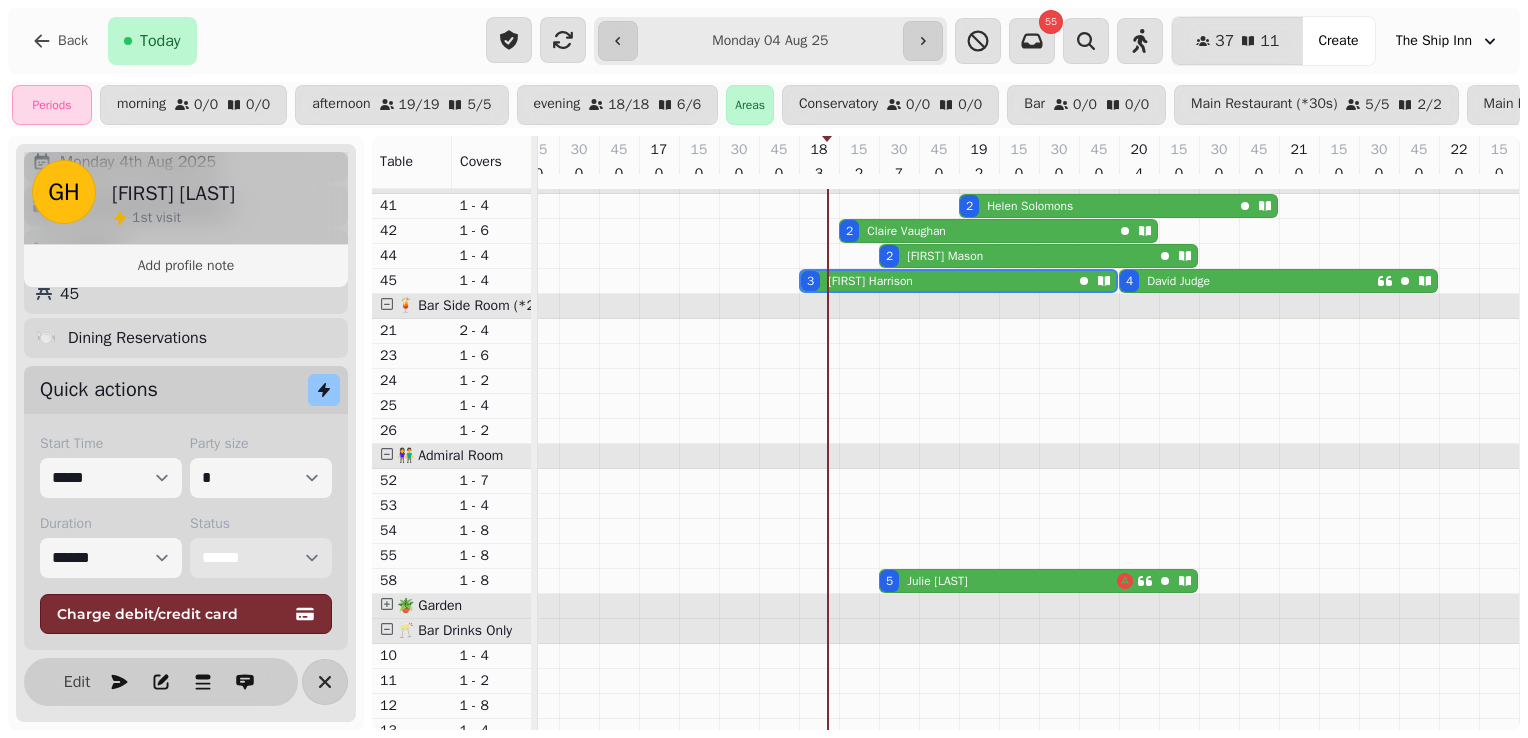click on "**********" at bounding box center [261, 558] 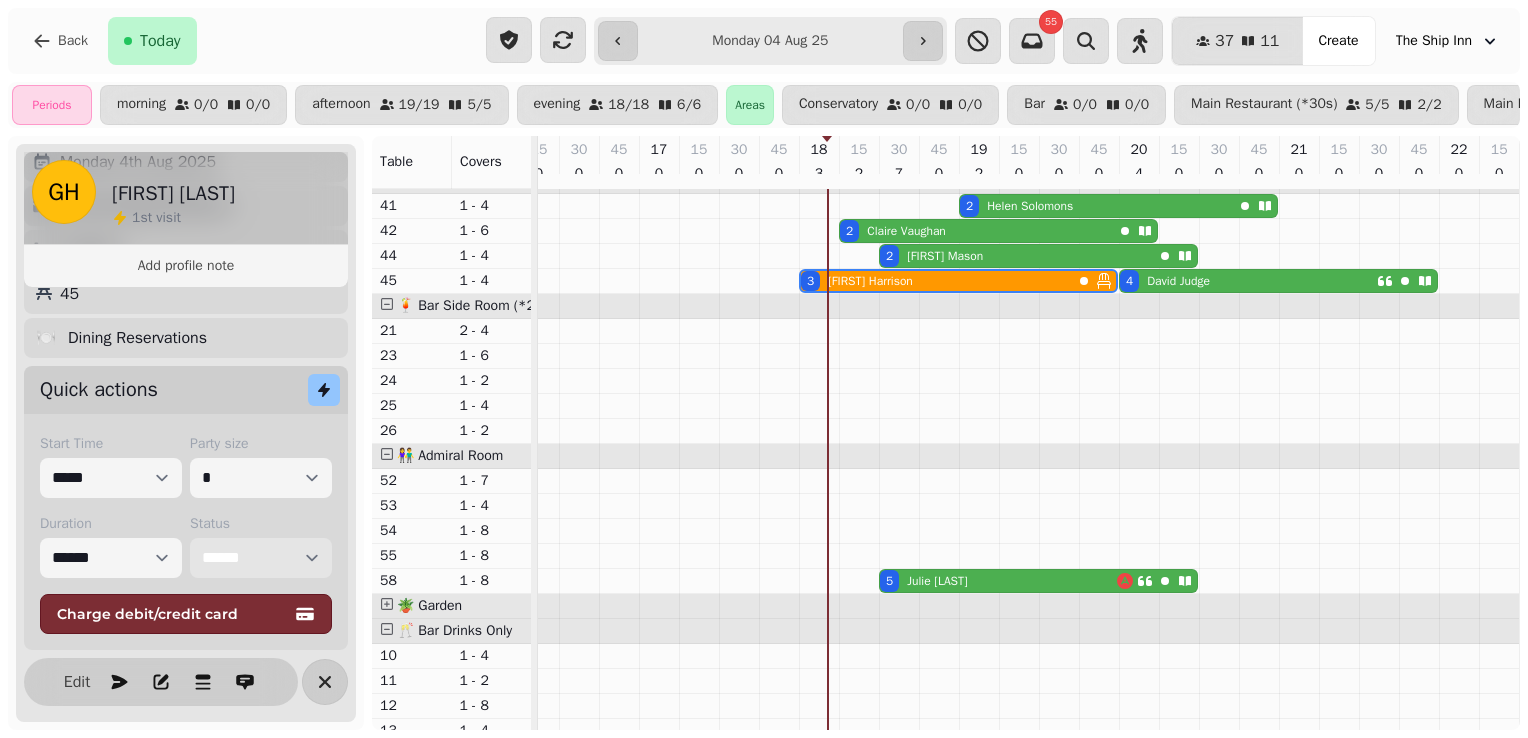 click on "[FIRST] [LAST]" at bounding box center (906, 231) 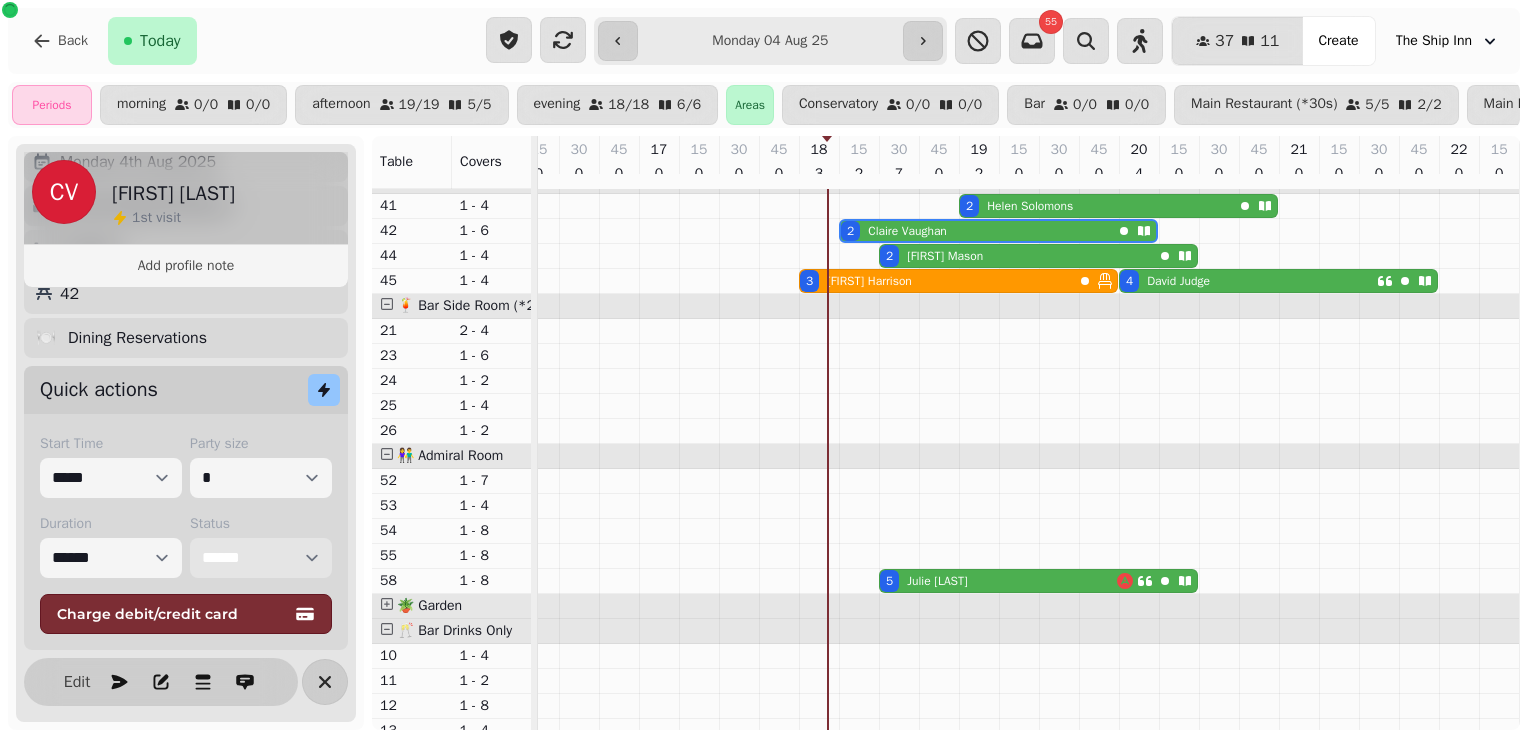 click on "**********" at bounding box center (261, 558) 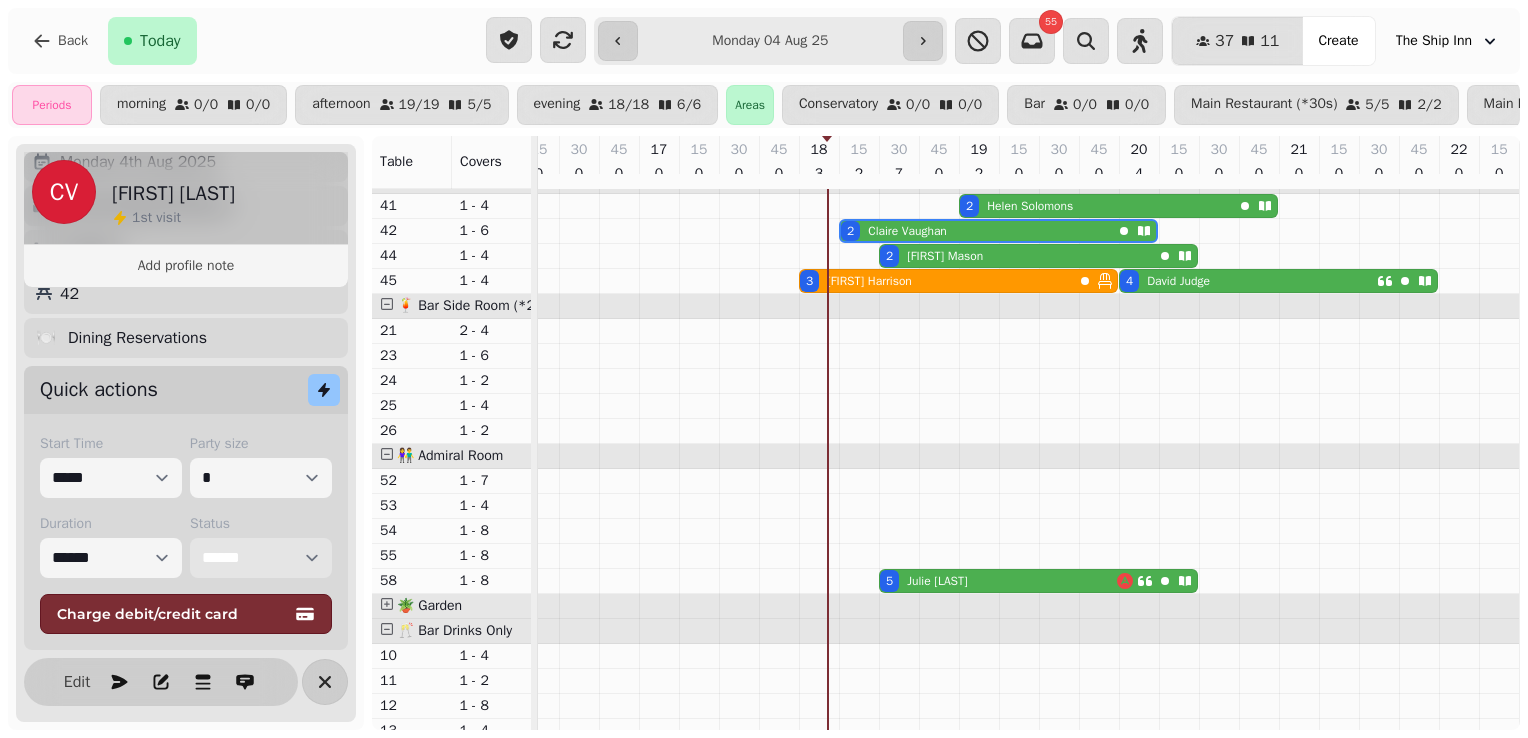 select on "******" 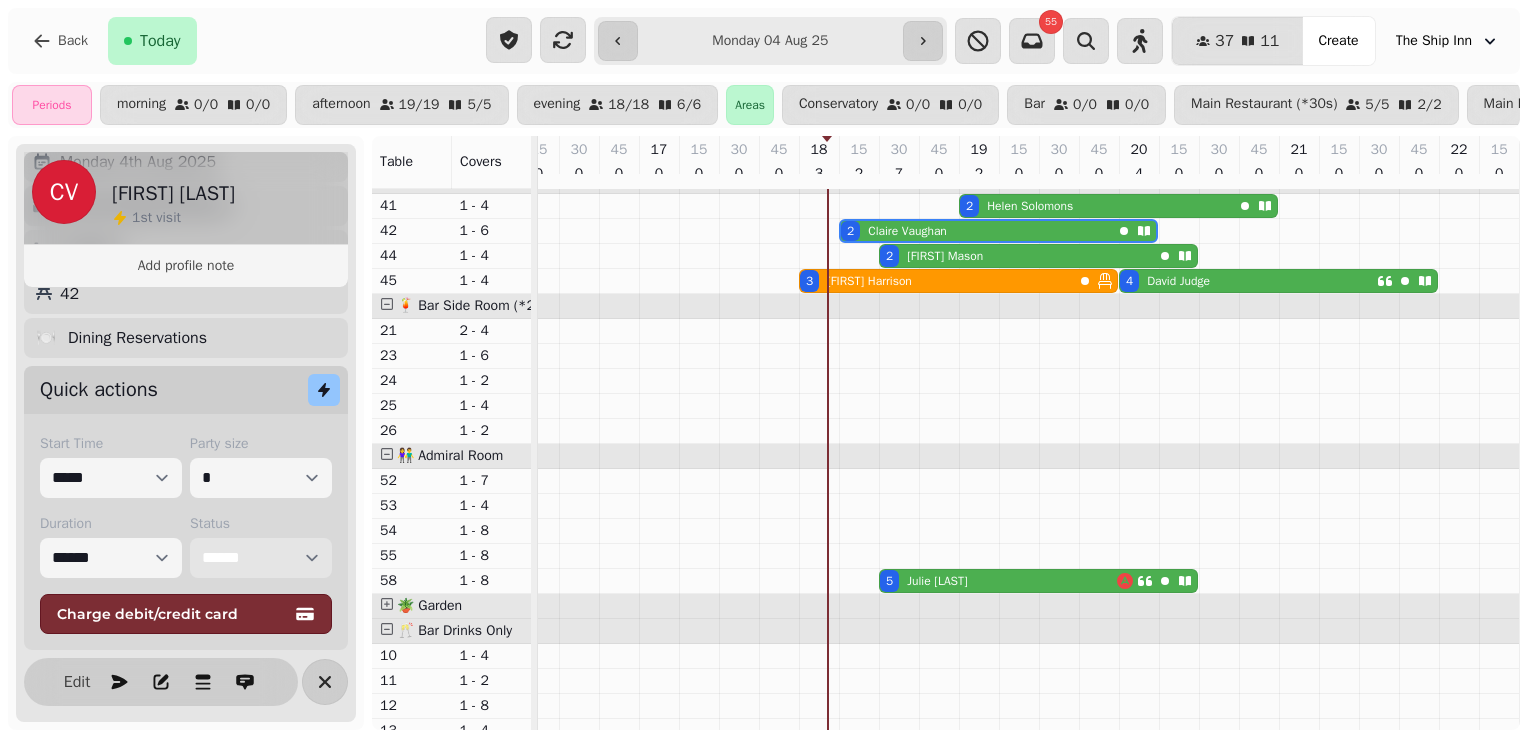 click on "**********" at bounding box center [261, 558] 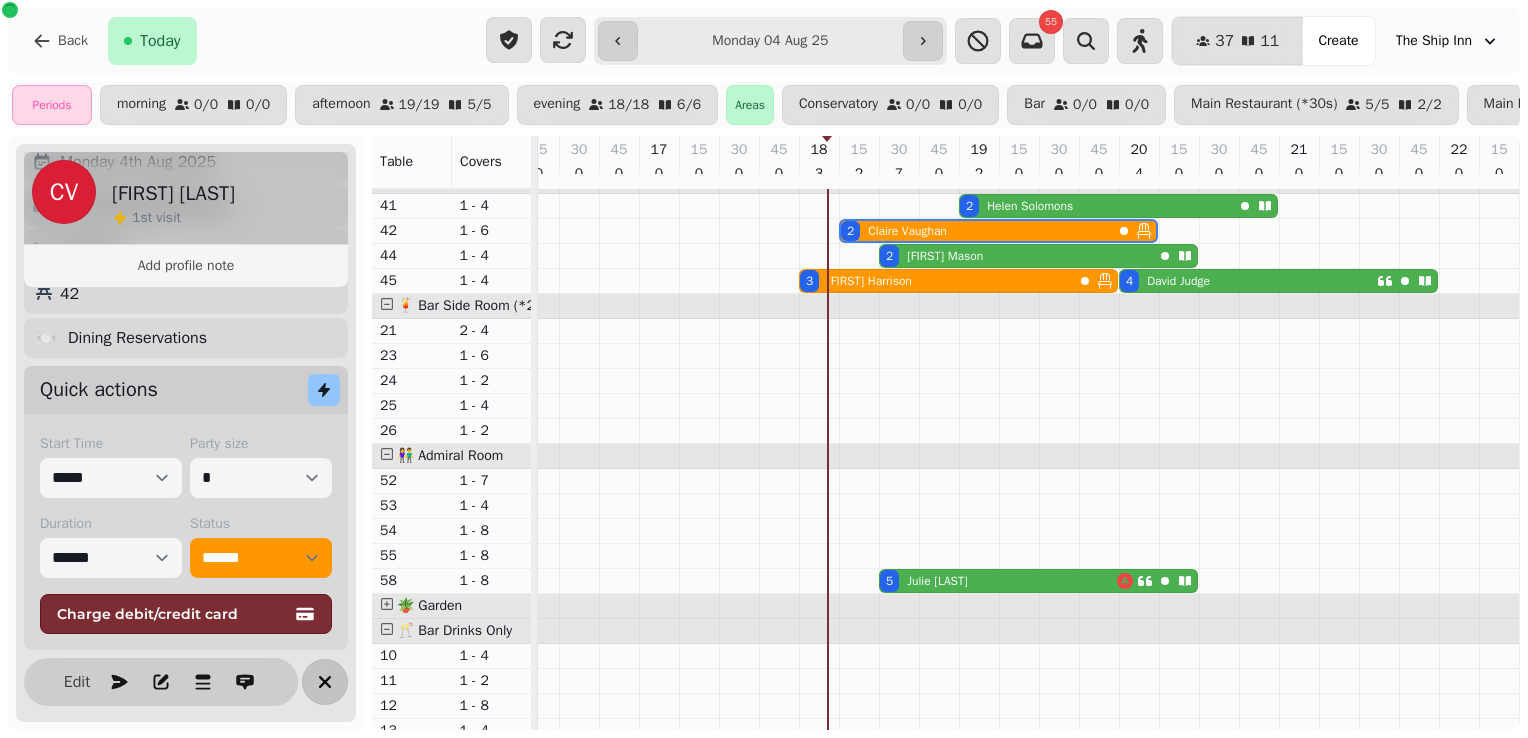 click 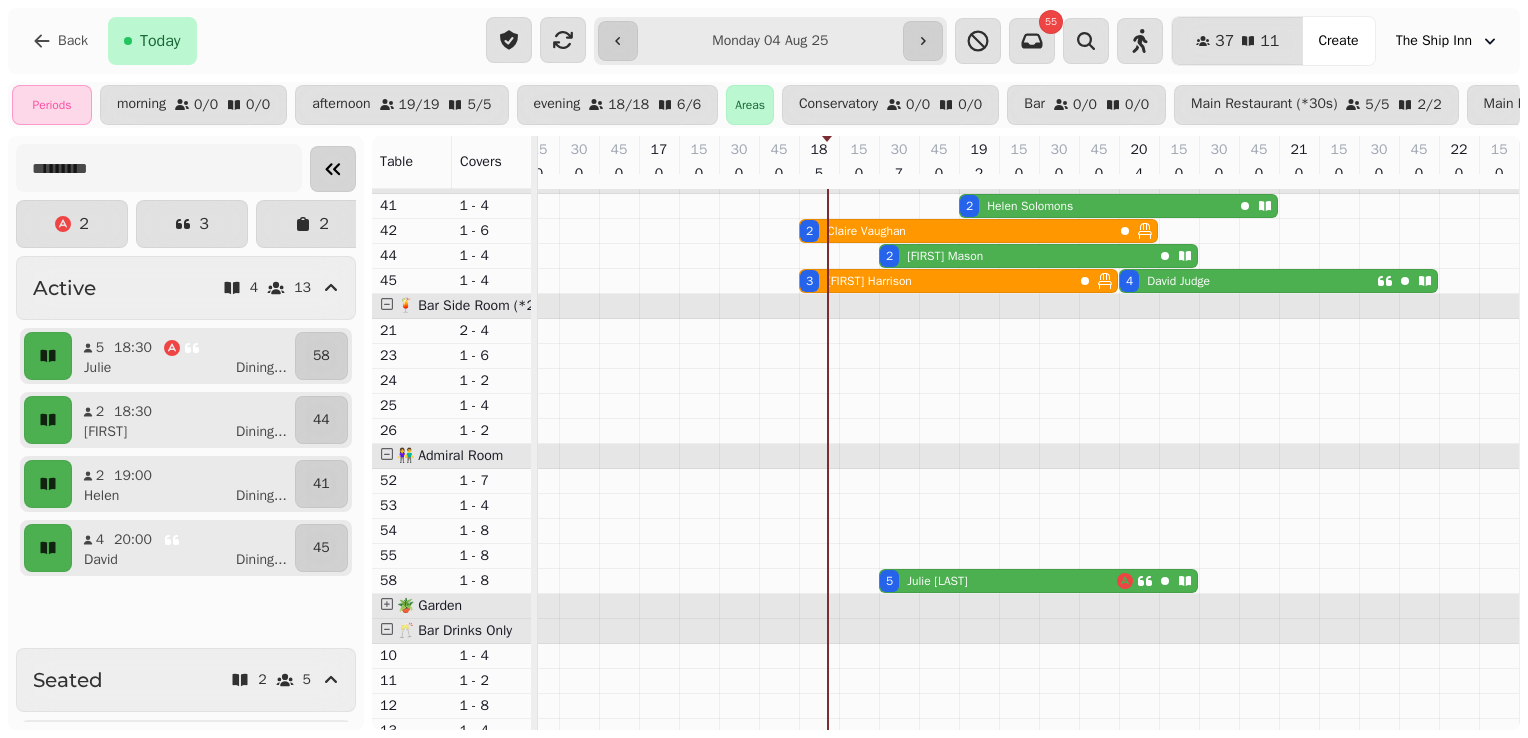 click 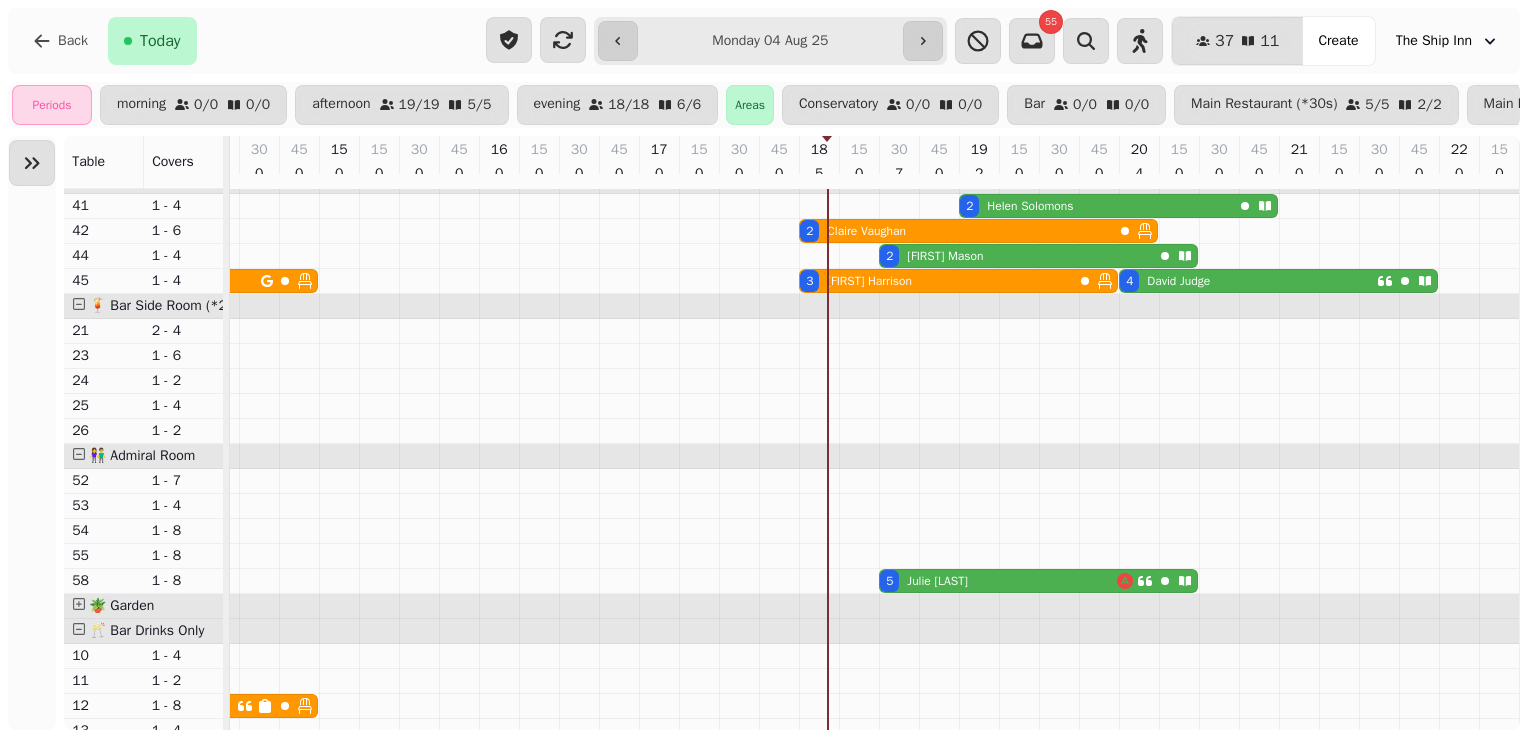 scroll, scrollTop: 0, scrollLeft: 512, axis: horizontal 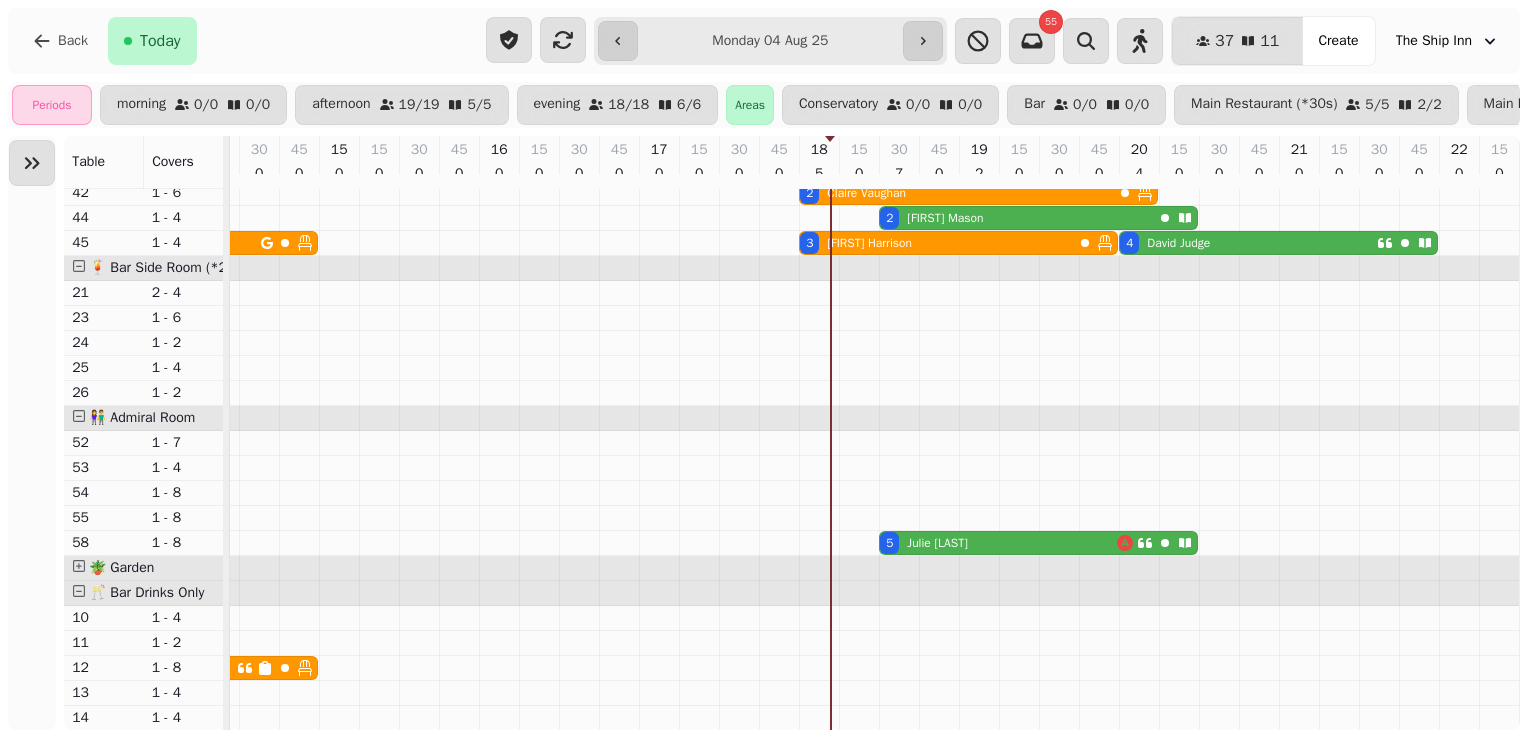 click on "[FIRST] [LAST]" at bounding box center [998, 543] 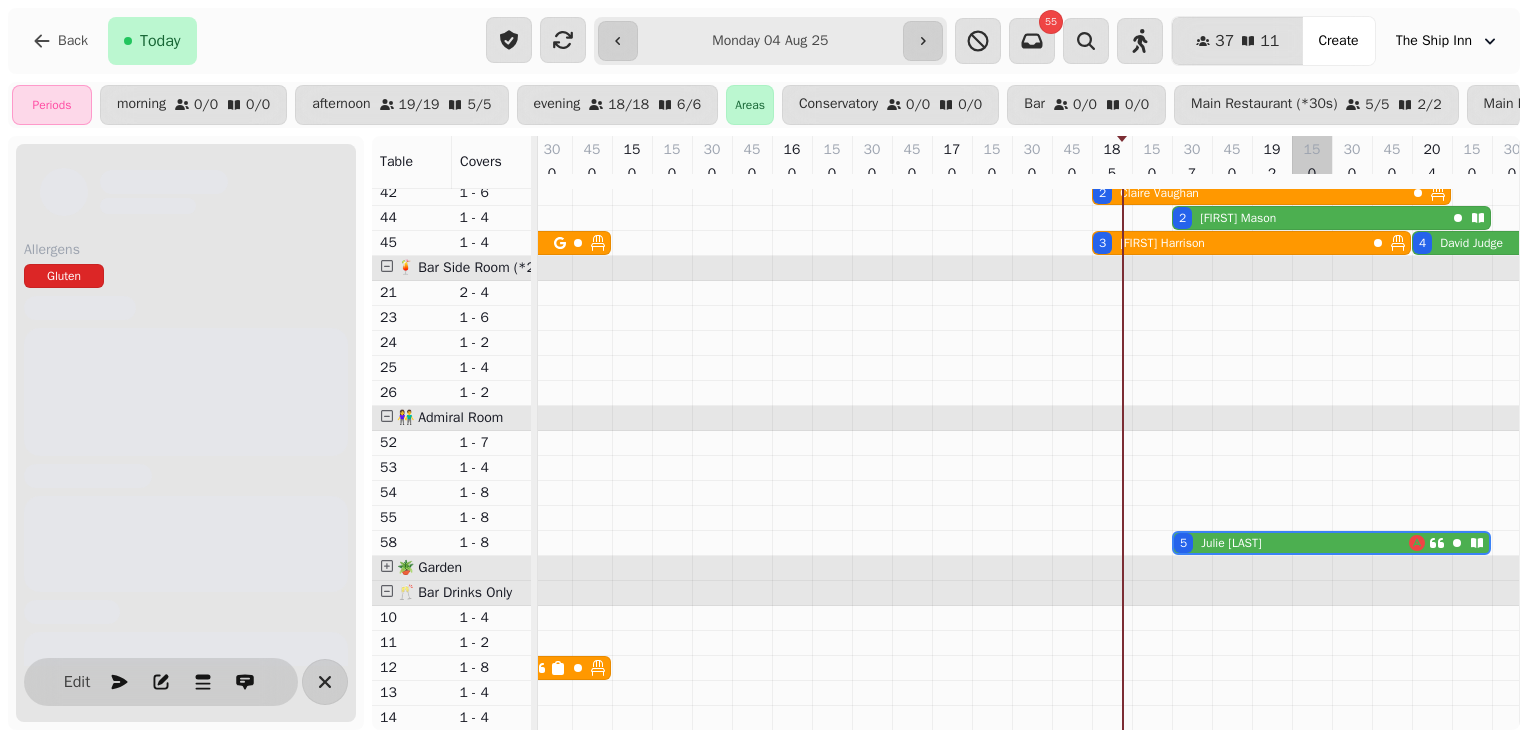 scroll, scrollTop: 0, scrollLeft: 408, axis: horizontal 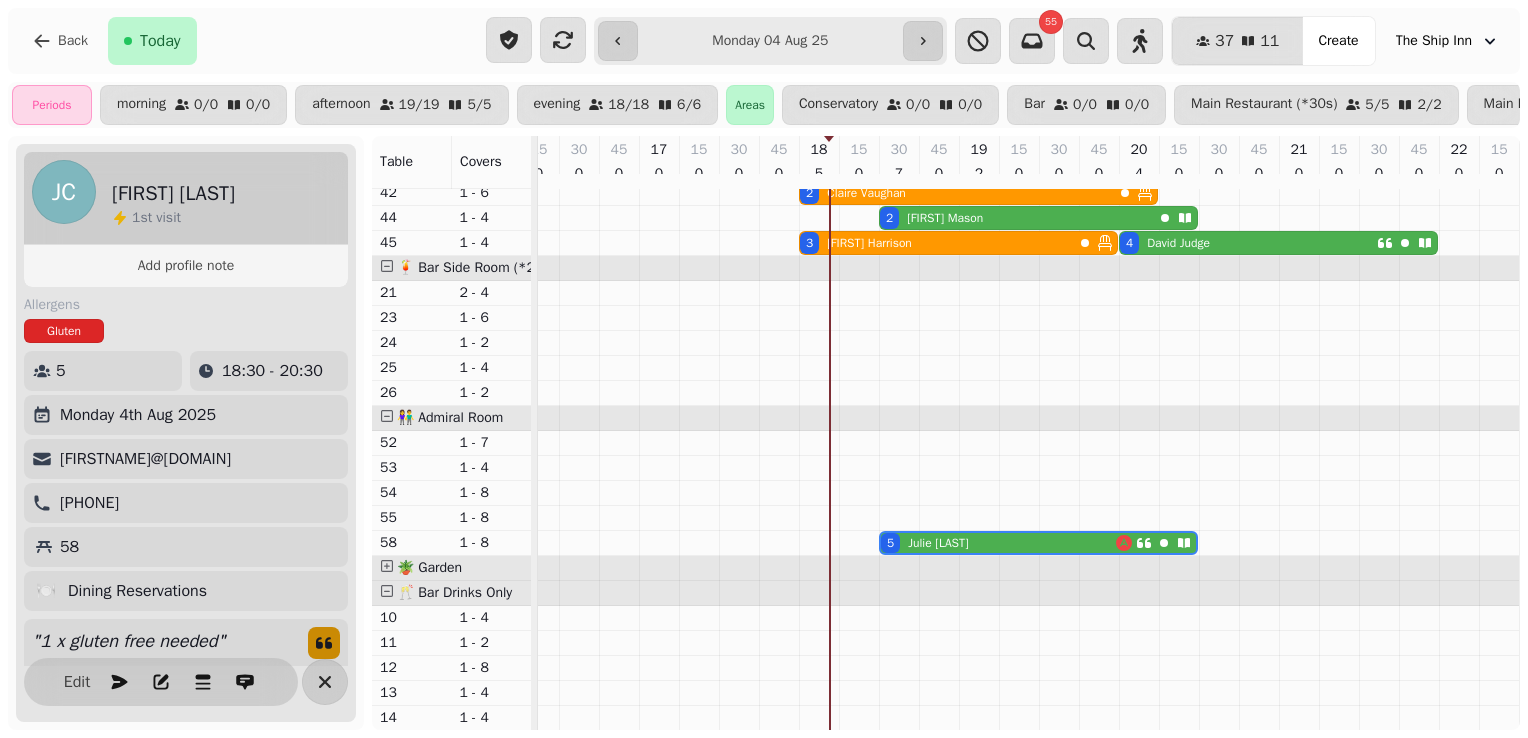 click on "[FIRST] [LAST]" at bounding box center [1178, 243] 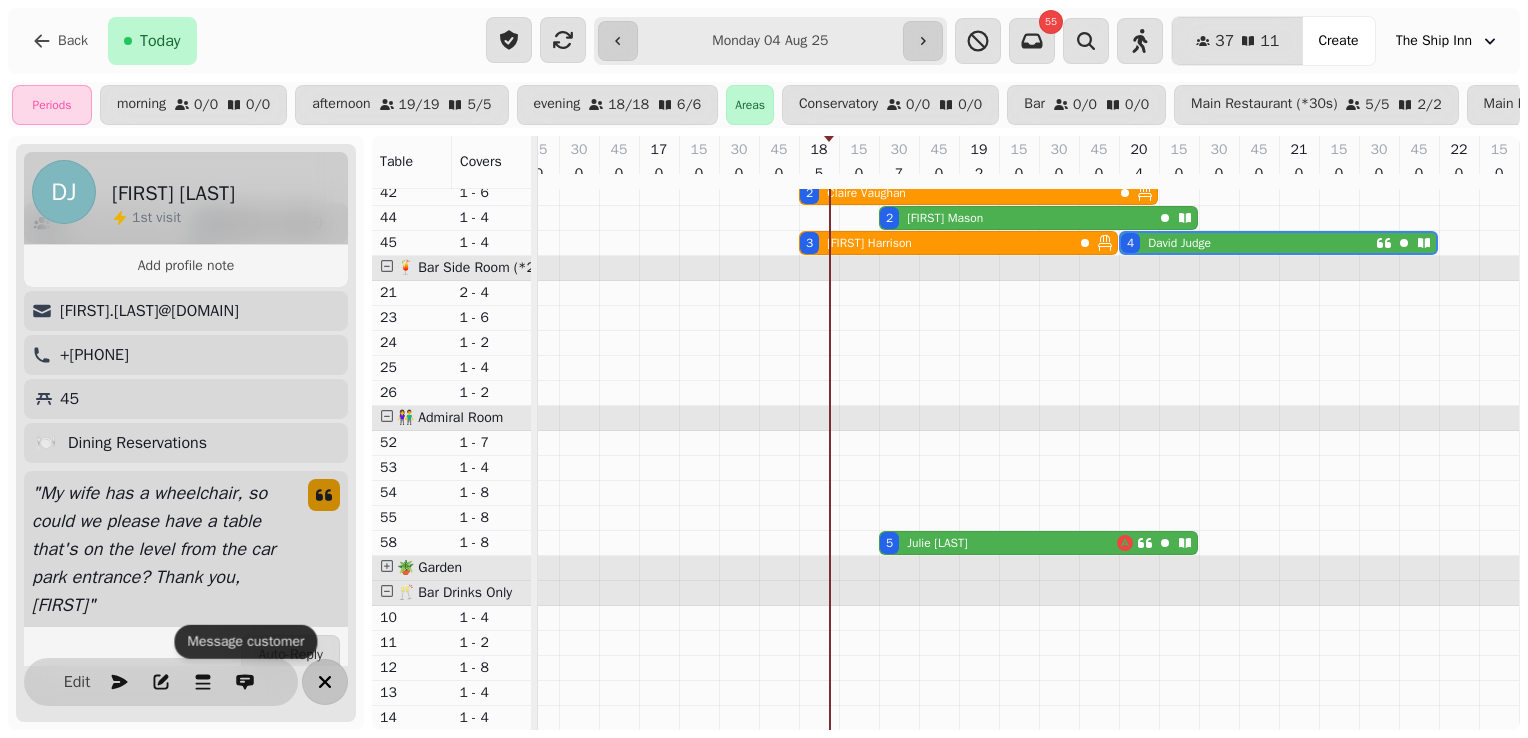 click at bounding box center (325, 682) 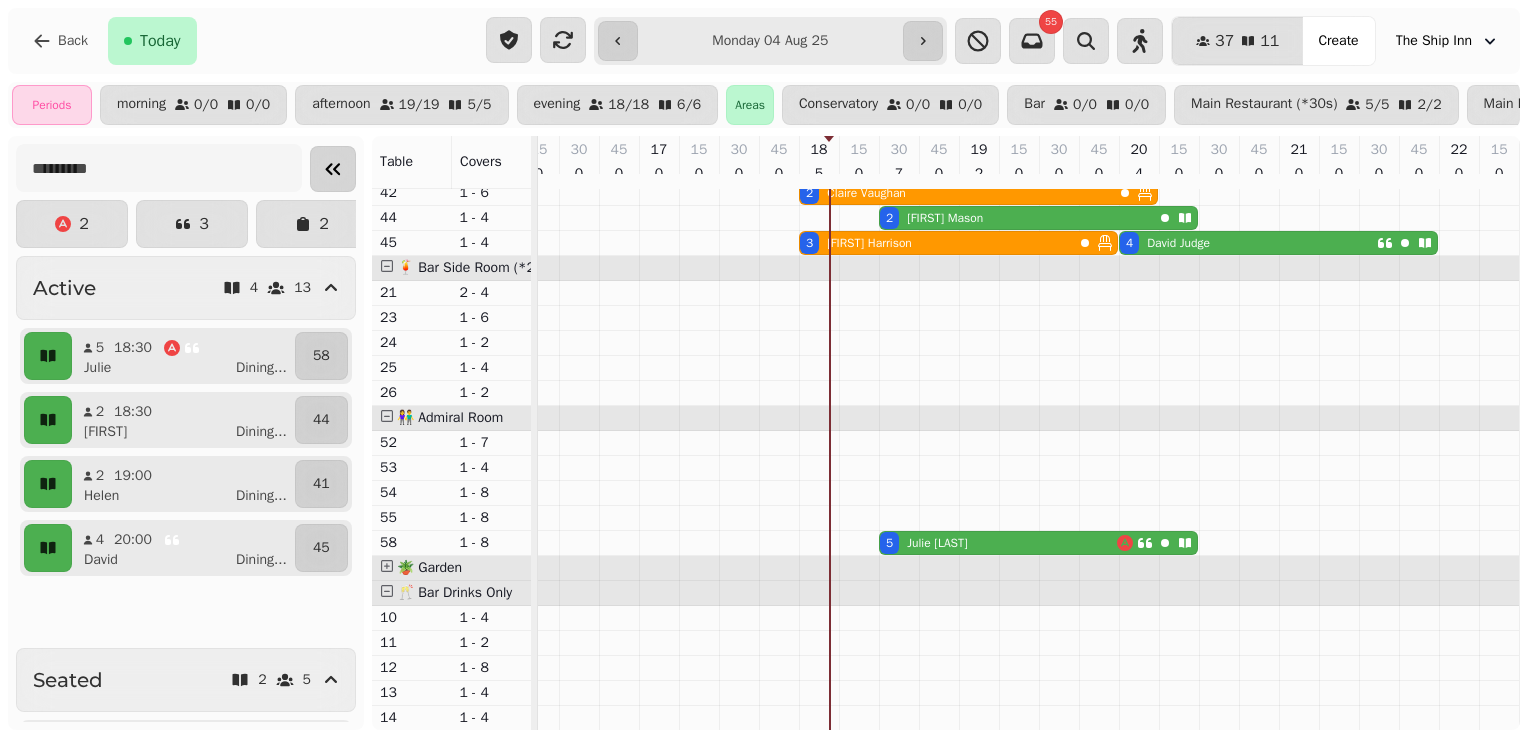 click 